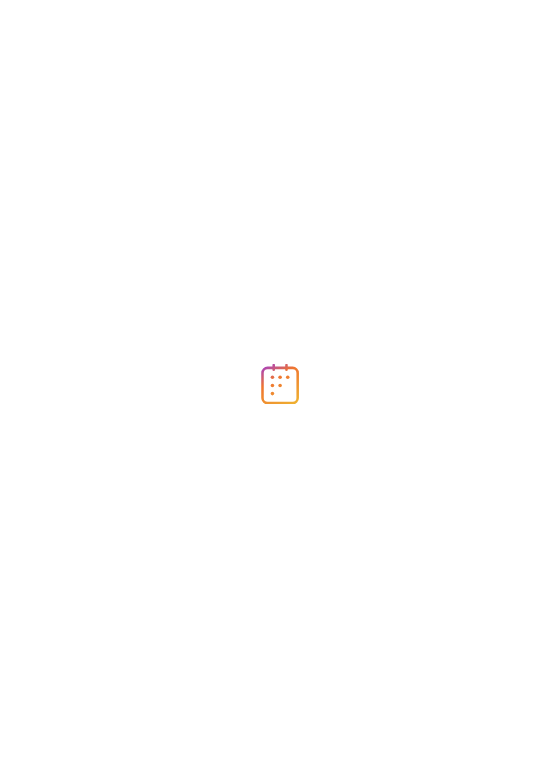 scroll, scrollTop: 0, scrollLeft: 0, axis: both 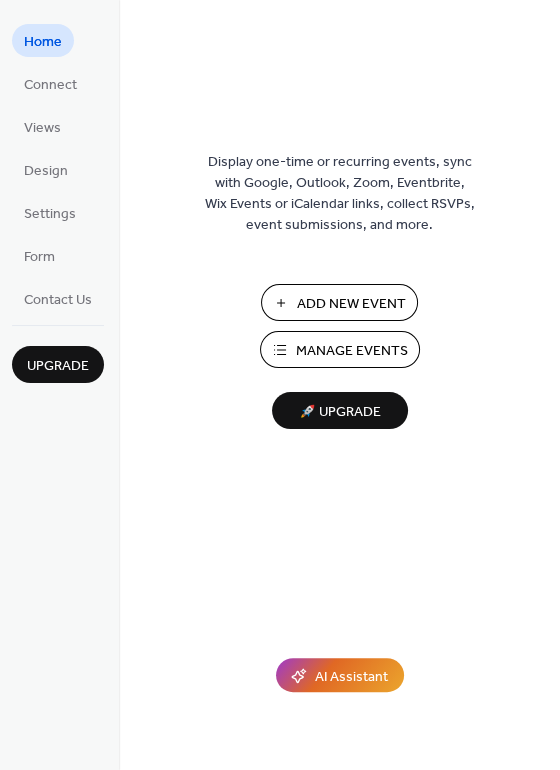click on "Add New Event" at bounding box center [351, 304] 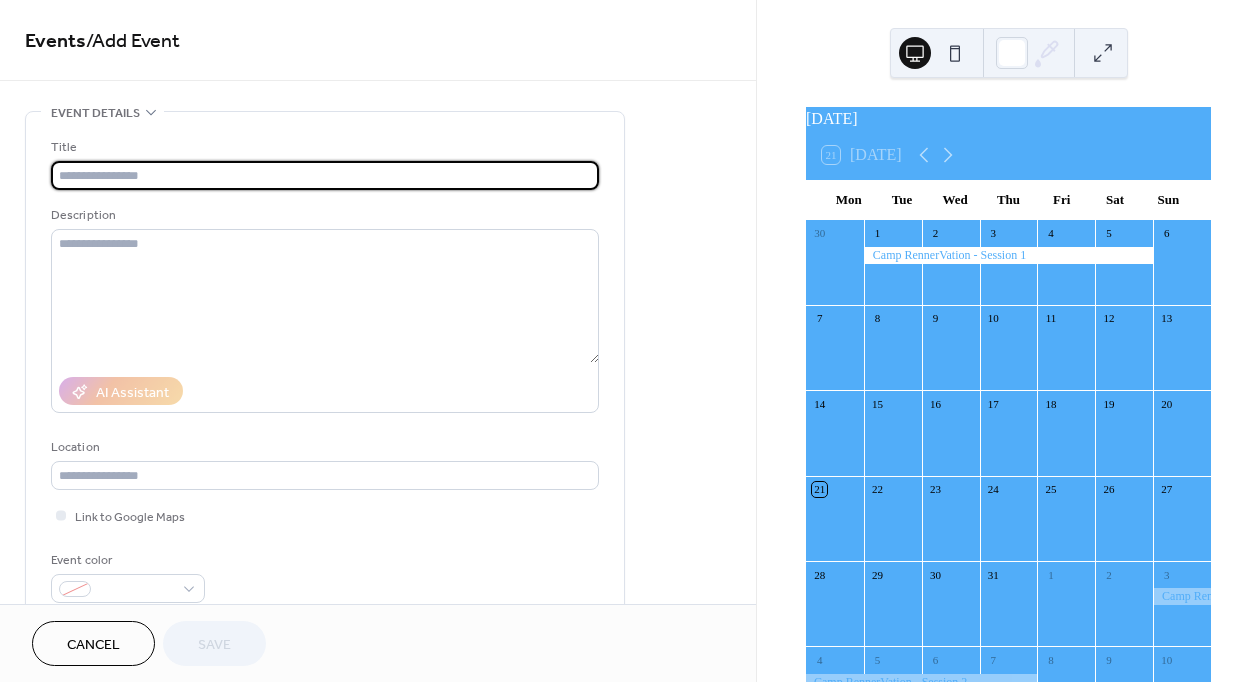 scroll, scrollTop: 0, scrollLeft: 0, axis: both 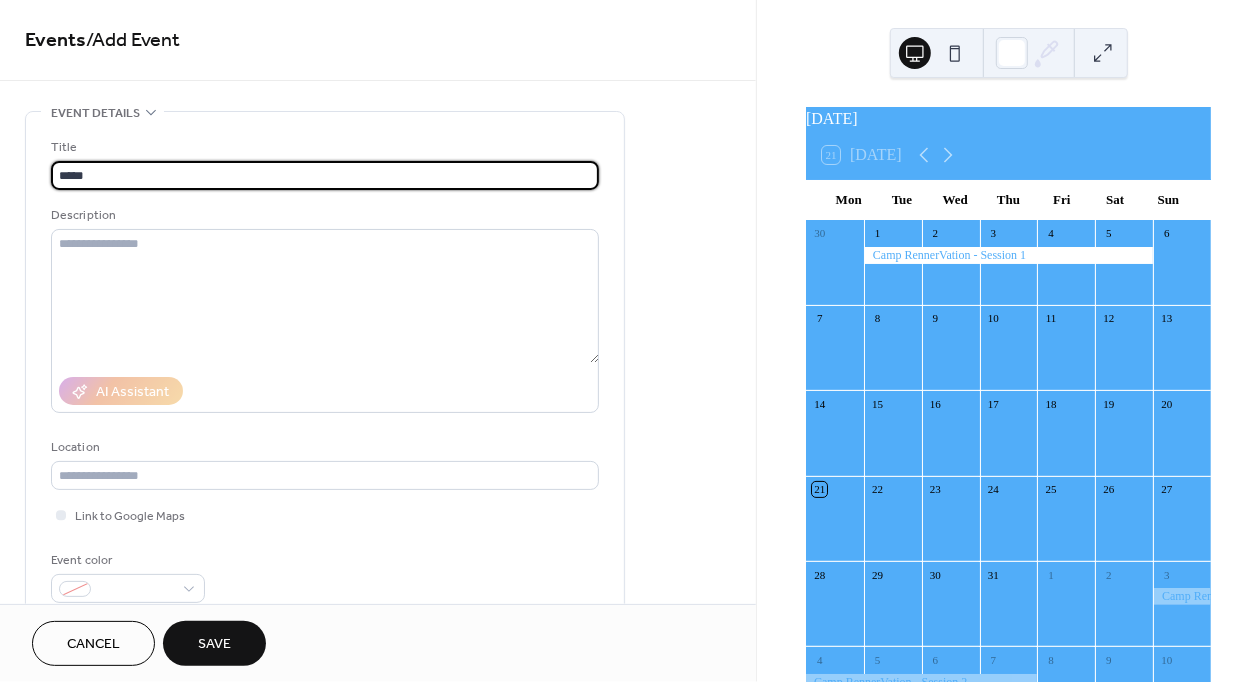 type on "*****" 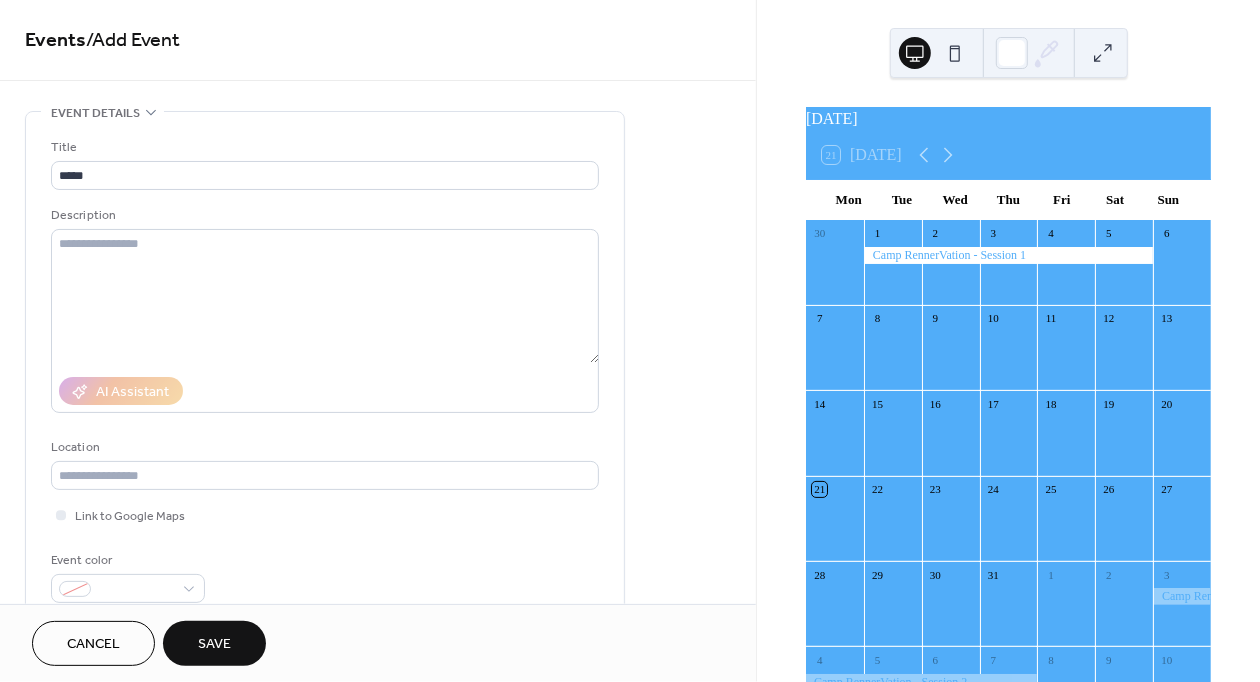 click on "Cancel" at bounding box center [93, 643] 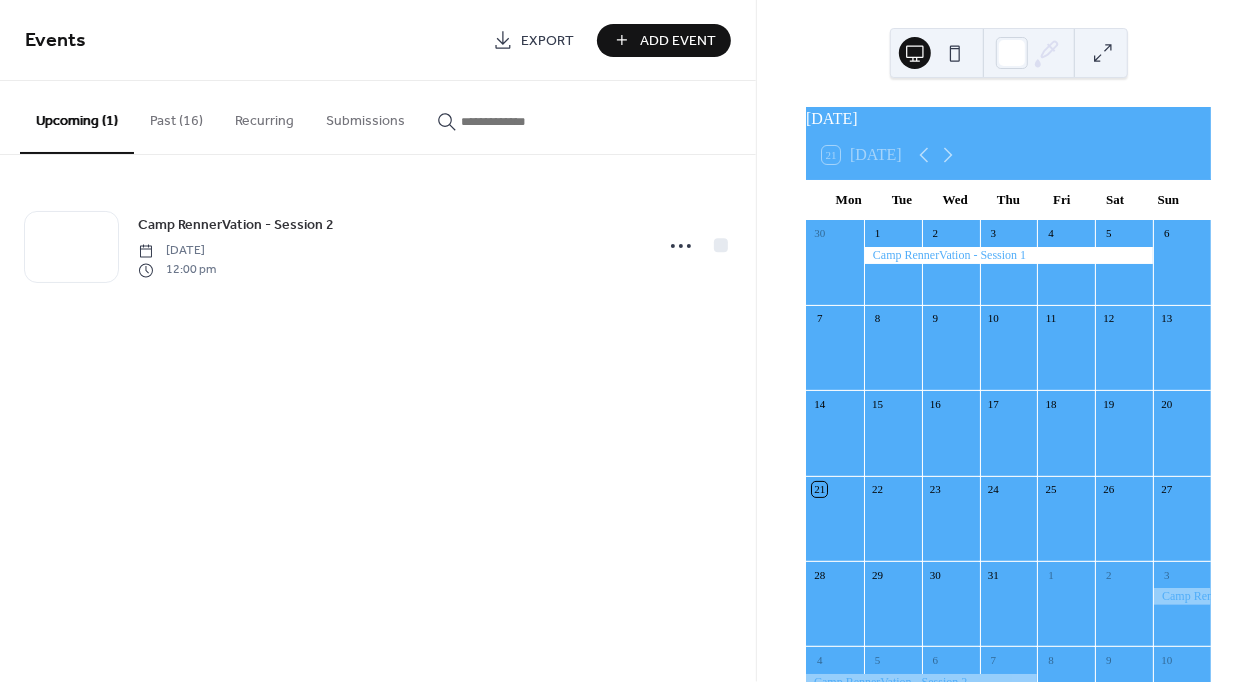 click on "Past (16)" at bounding box center (176, 116) 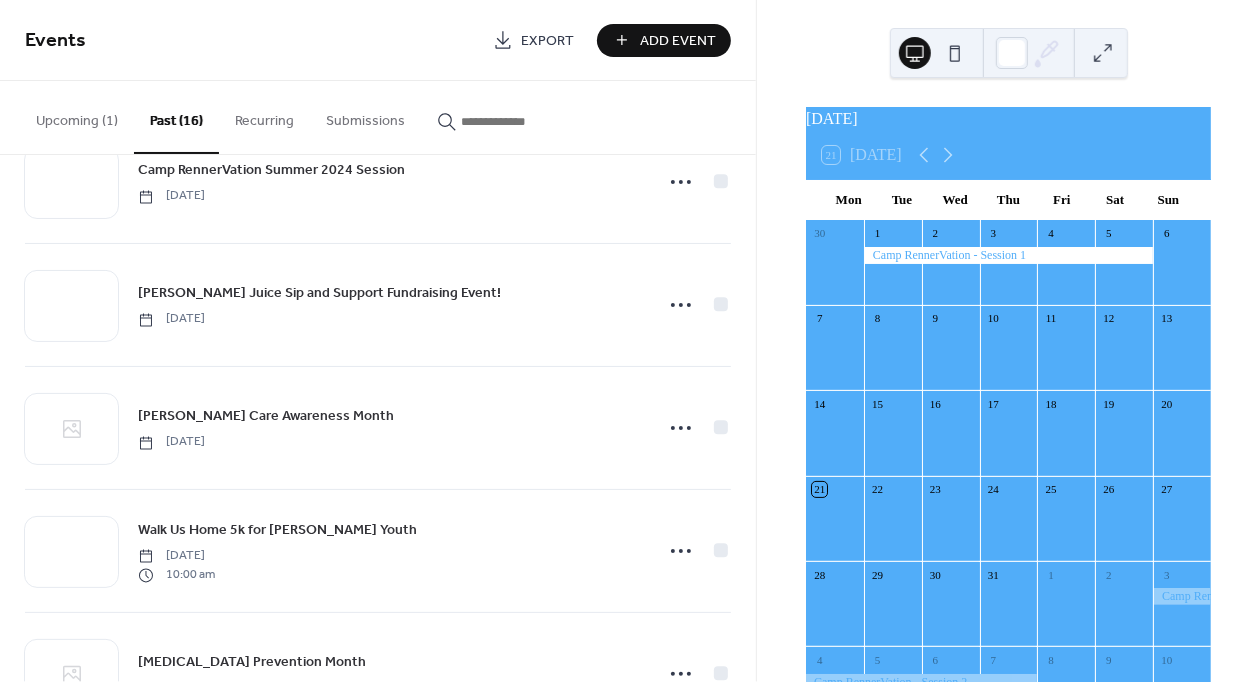 scroll, scrollTop: 0, scrollLeft: 0, axis: both 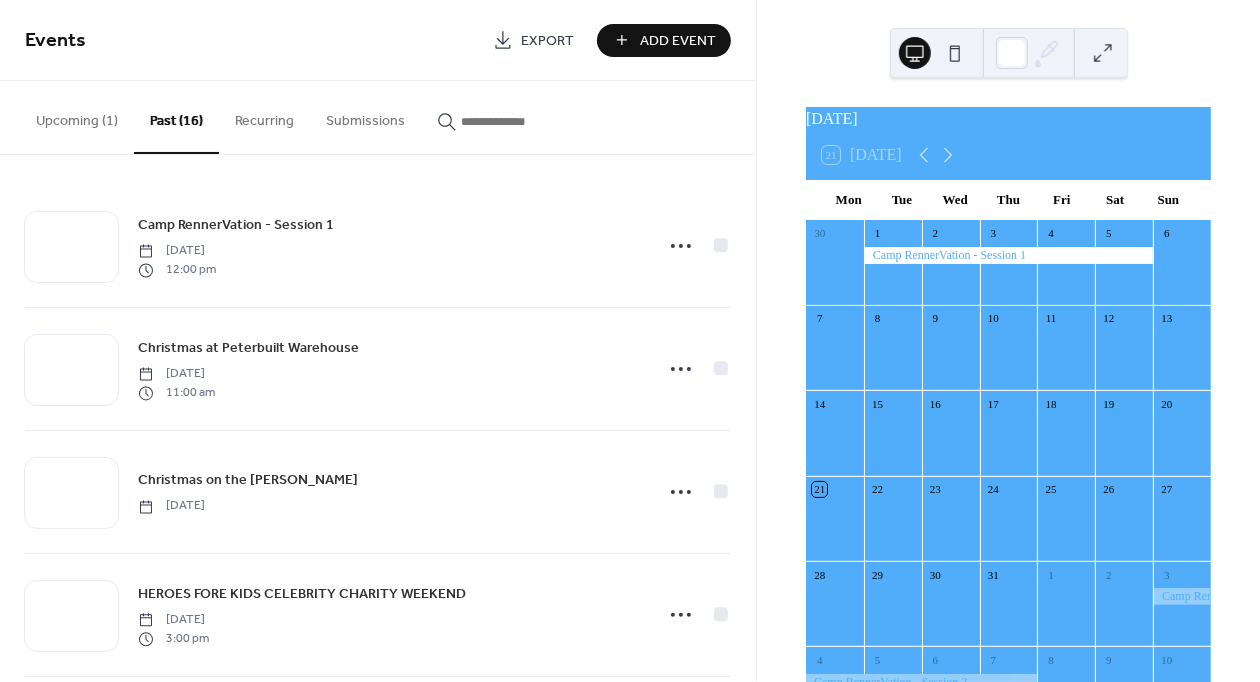 click on "Upcoming (1)" at bounding box center (77, 116) 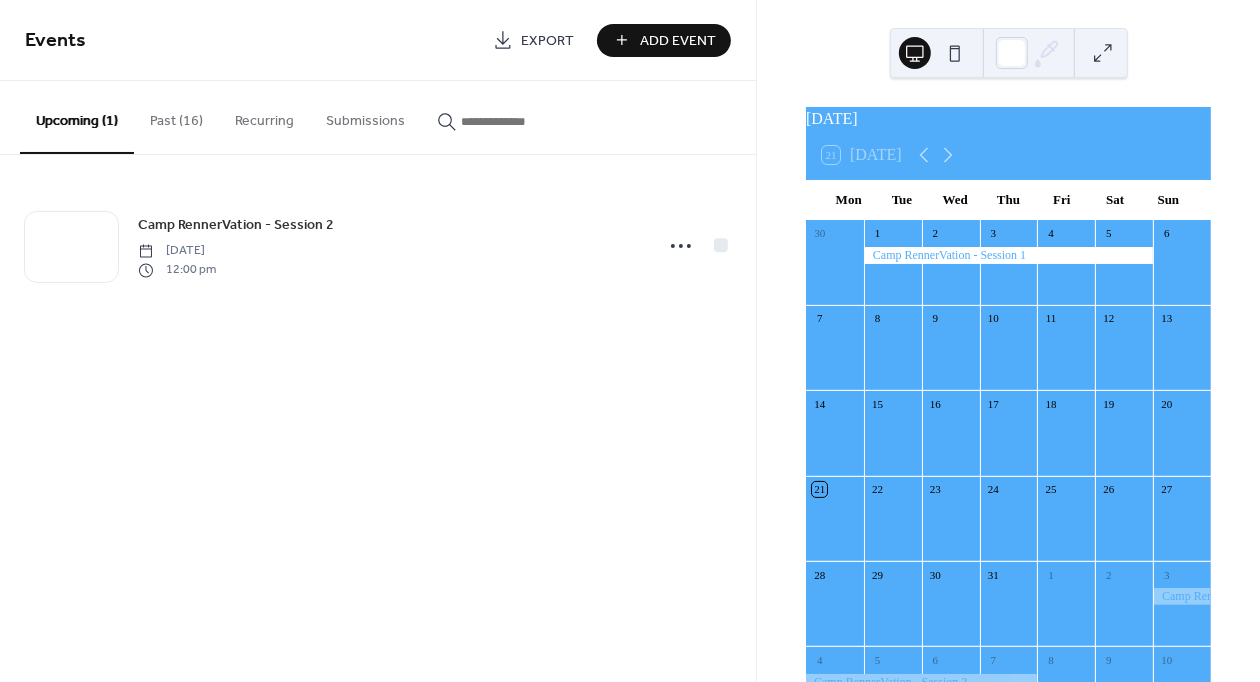click on "Add Event" at bounding box center (678, 41) 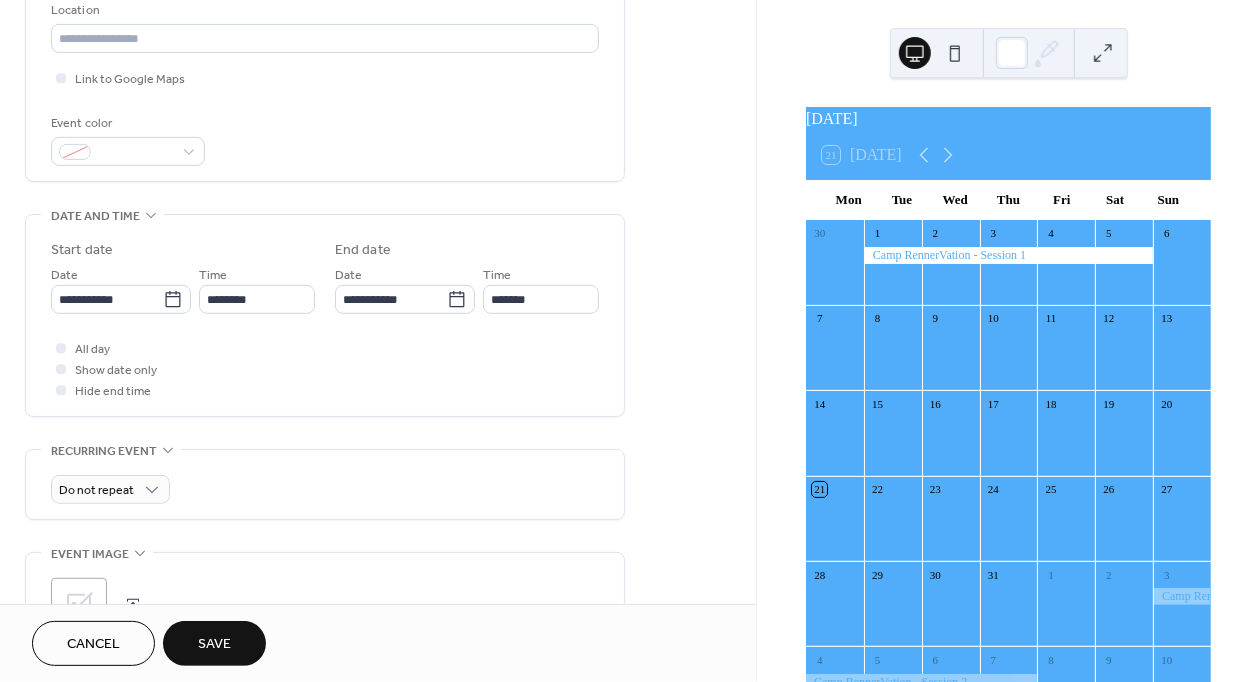 scroll, scrollTop: 442, scrollLeft: 0, axis: vertical 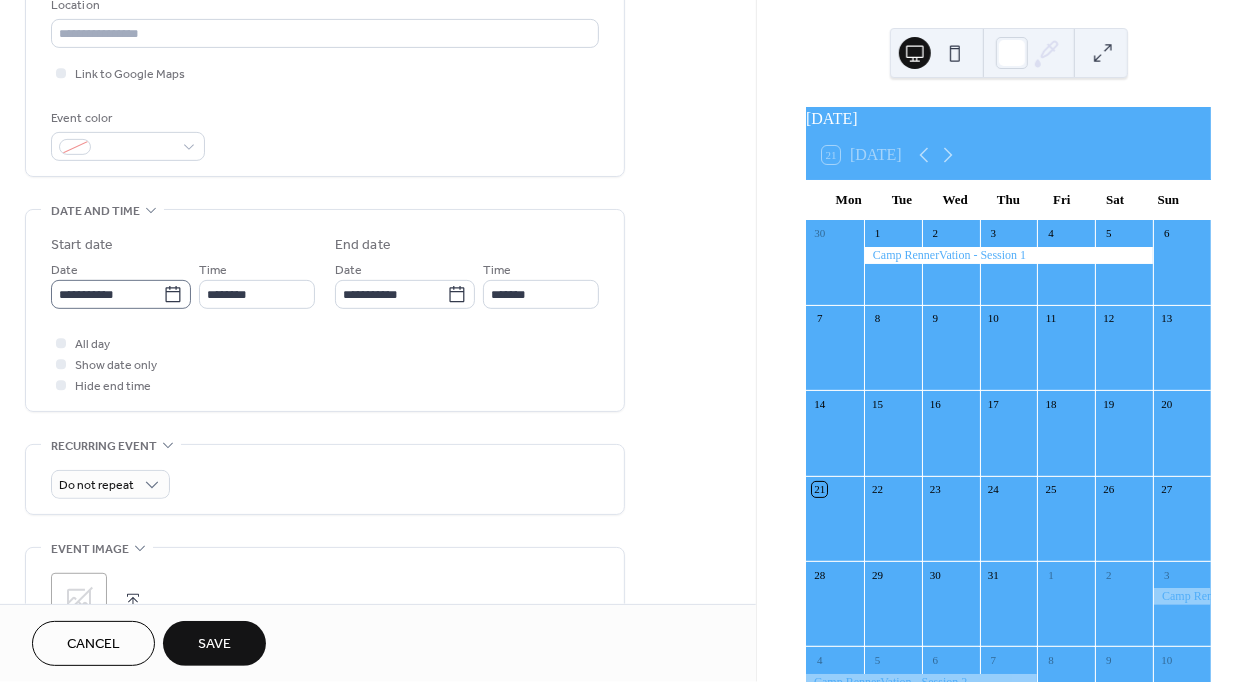 type on "**********" 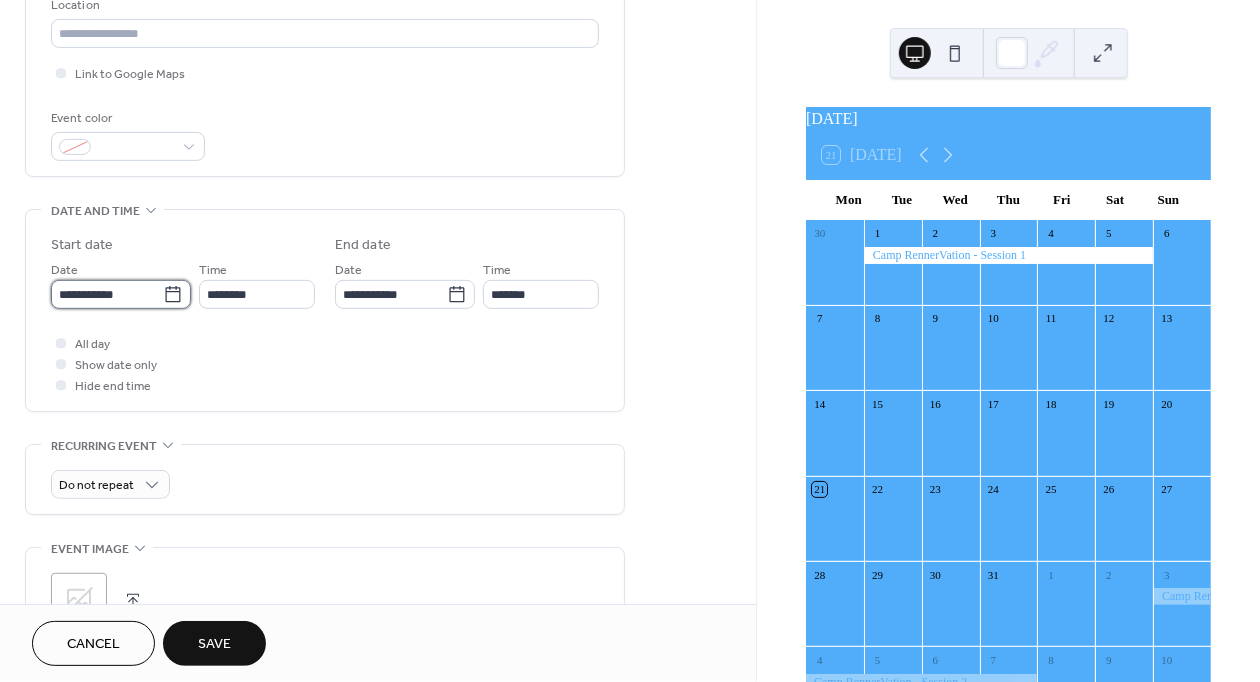 click on "**********" at bounding box center [107, 294] 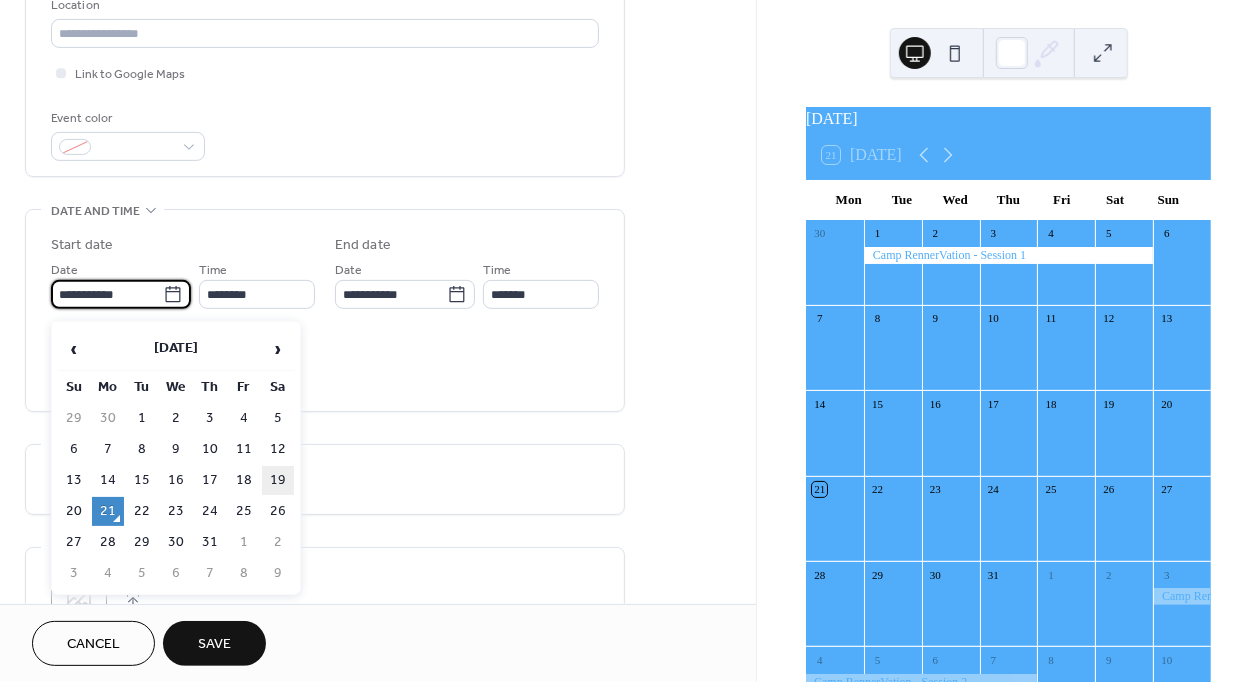 click on "19" at bounding box center [278, 480] 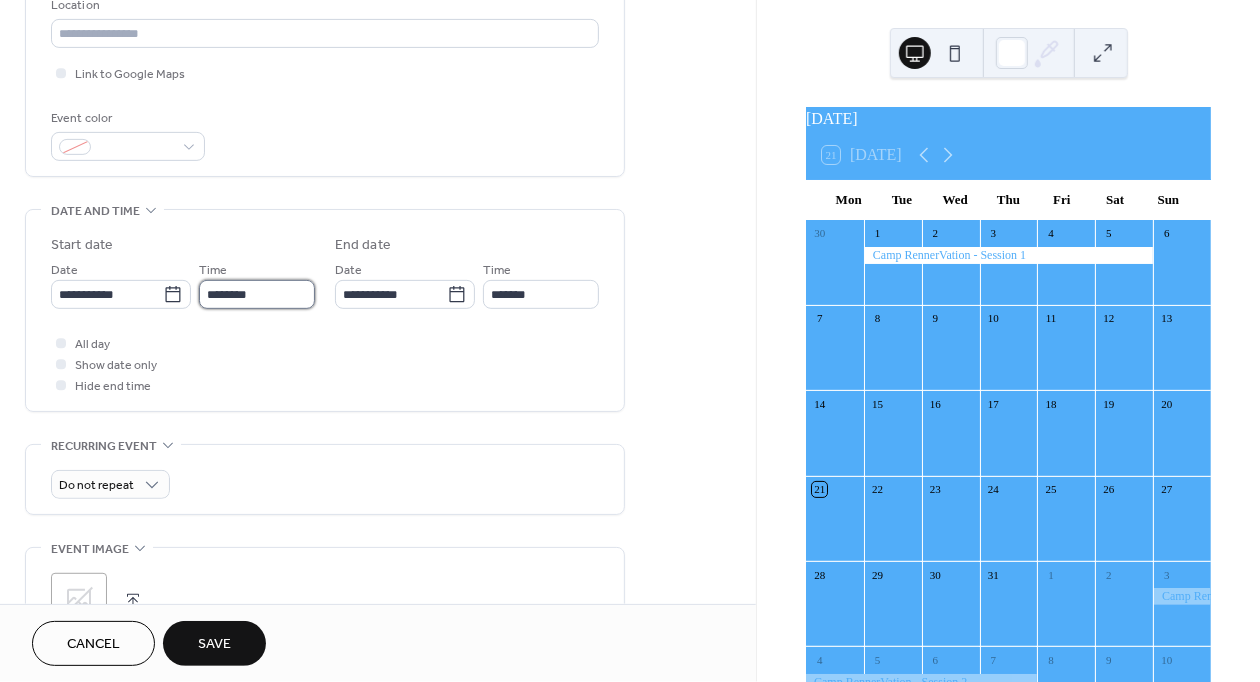 click on "********" at bounding box center [257, 294] 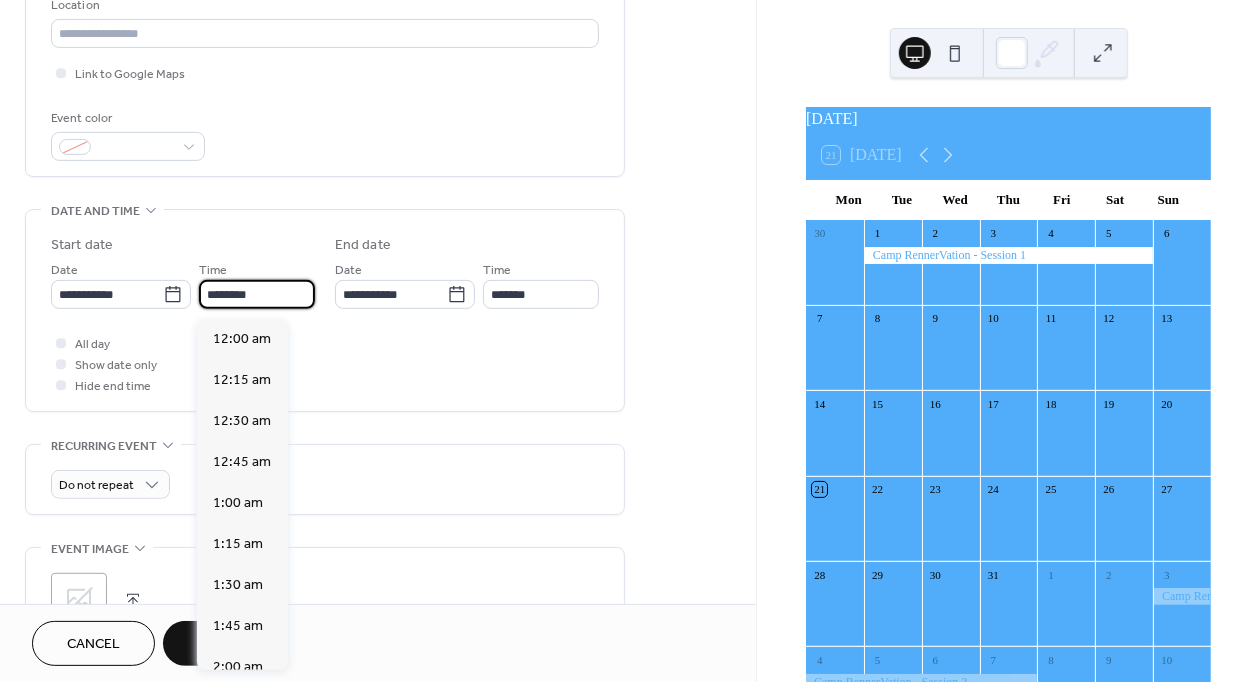 scroll, scrollTop: 1939, scrollLeft: 0, axis: vertical 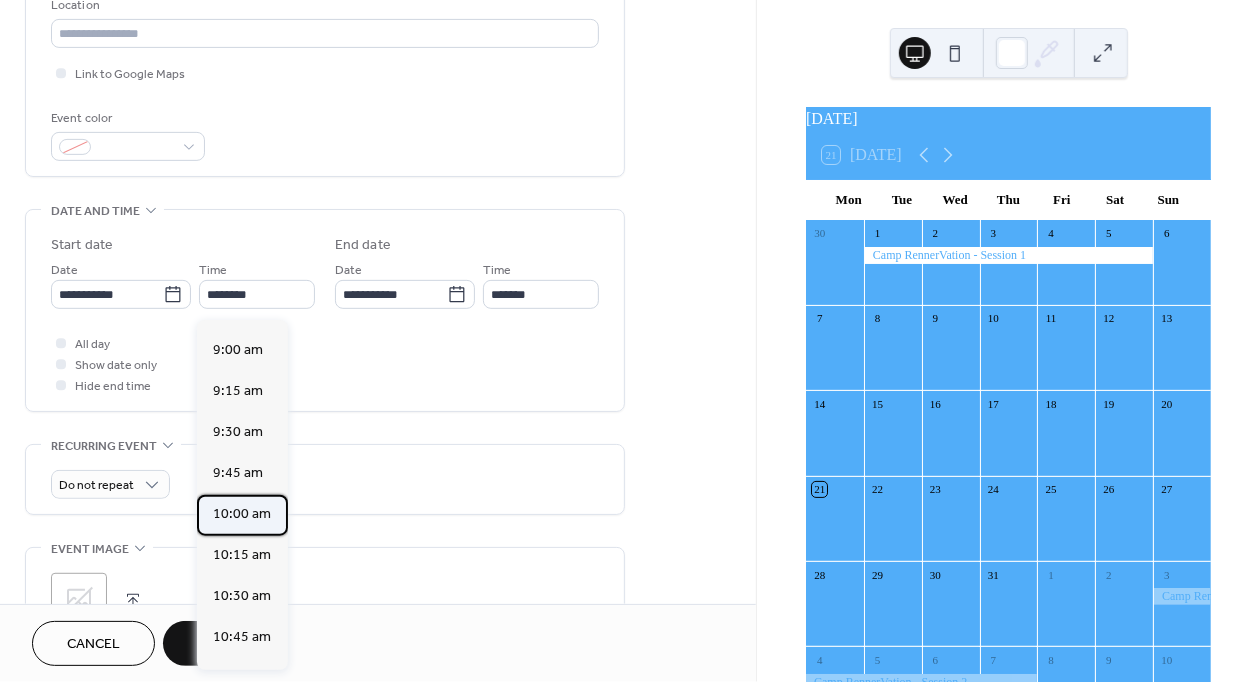 click on "10:00 am" at bounding box center (242, 514) 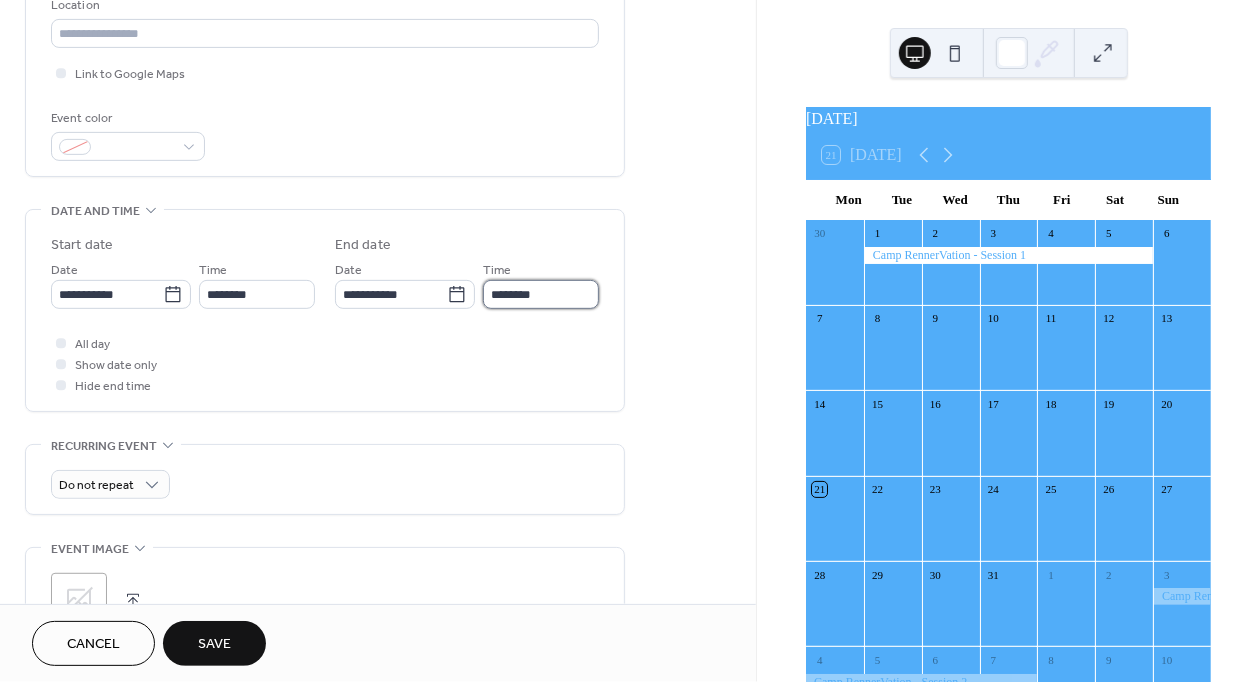 click on "********" at bounding box center [541, 294] 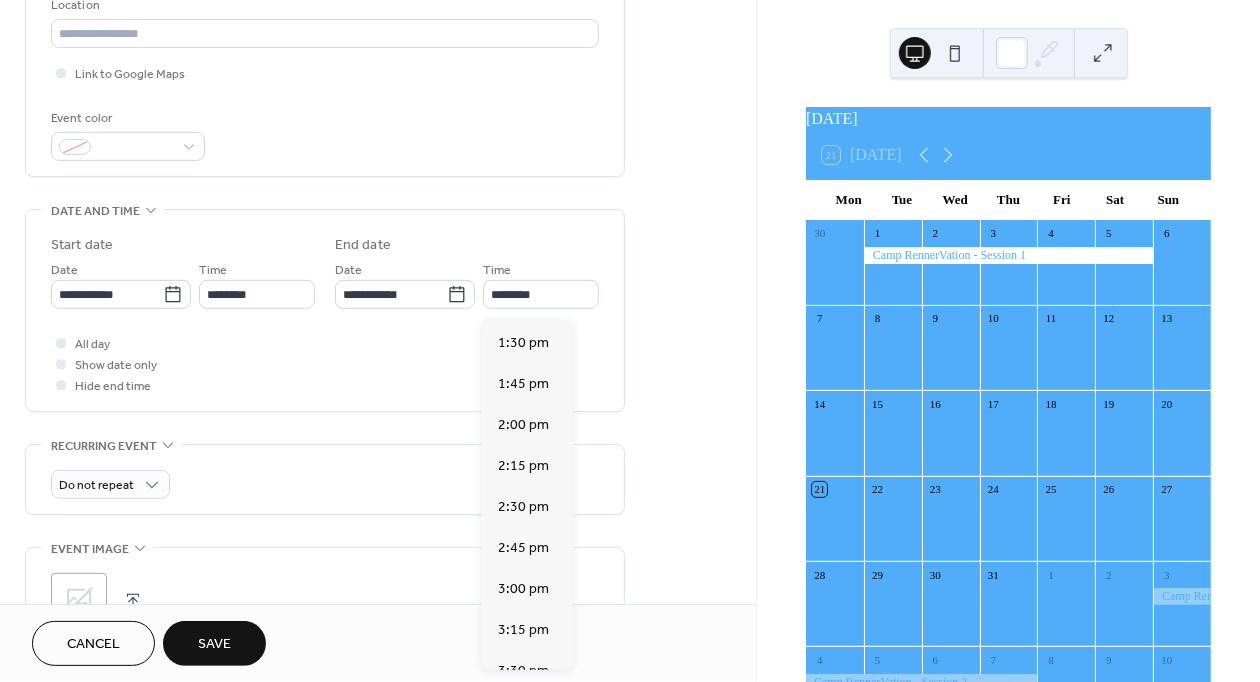 scroll, scrollTop: 544, scrollLeft: 0, axis: vertical 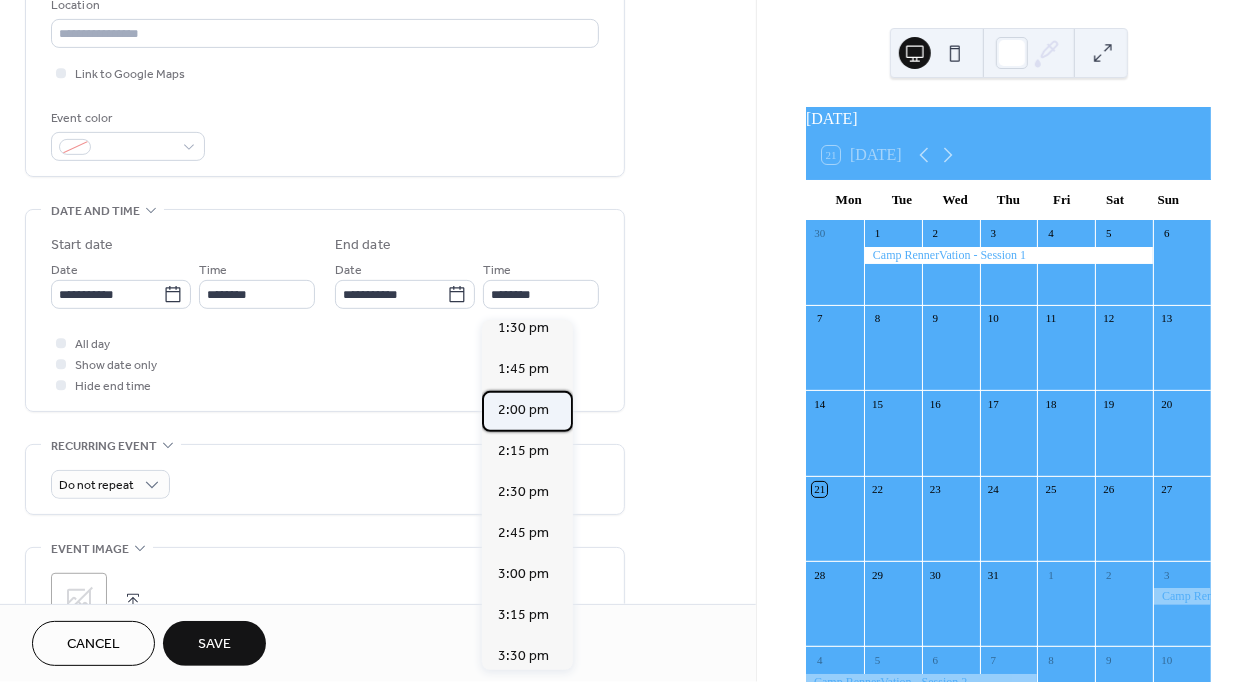 click on "2:00 pm" at bounding box center [523, 410] 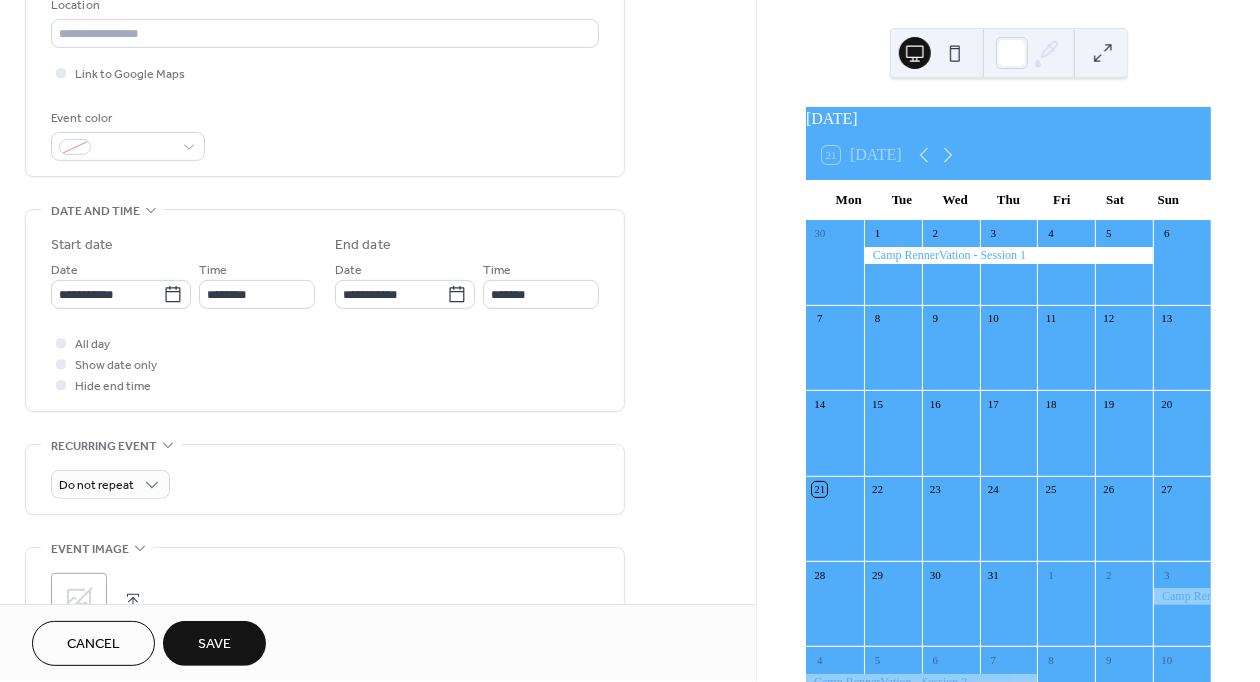 click on "**********" at bounding box center [325, 310] 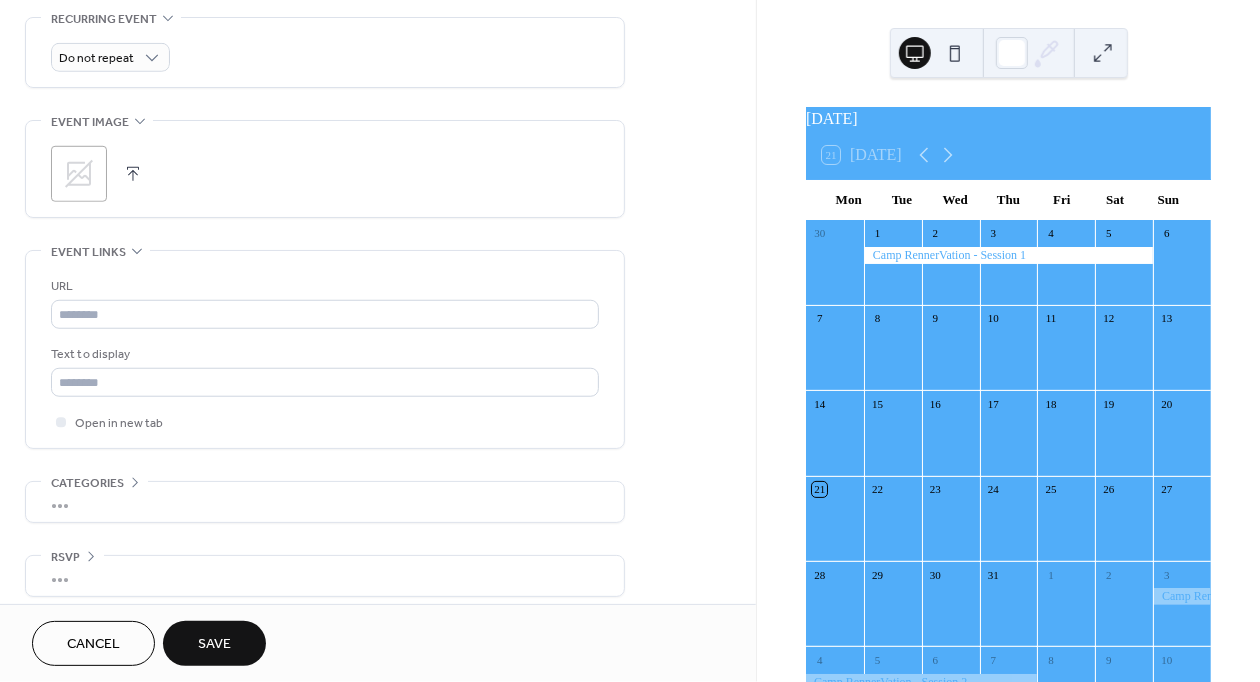 scroll, scrollTop: 890, scrollLeft: 0, axis: vertical 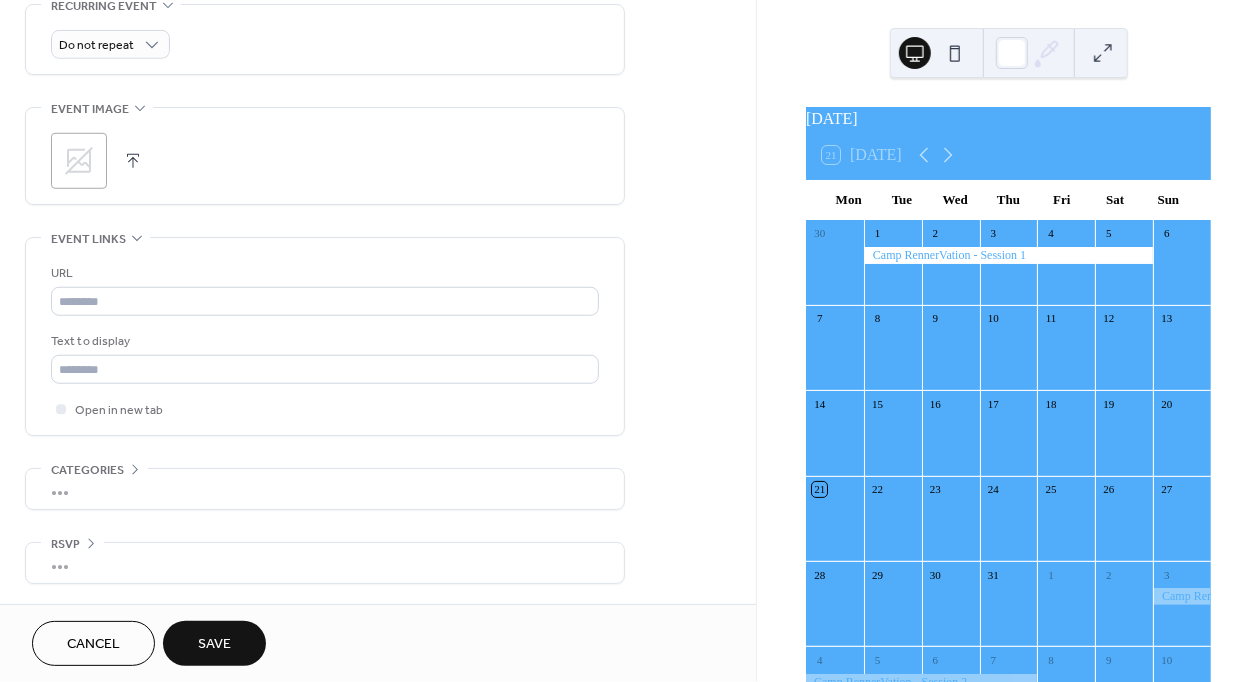 click on "Save" at bounding box center (214, 643) 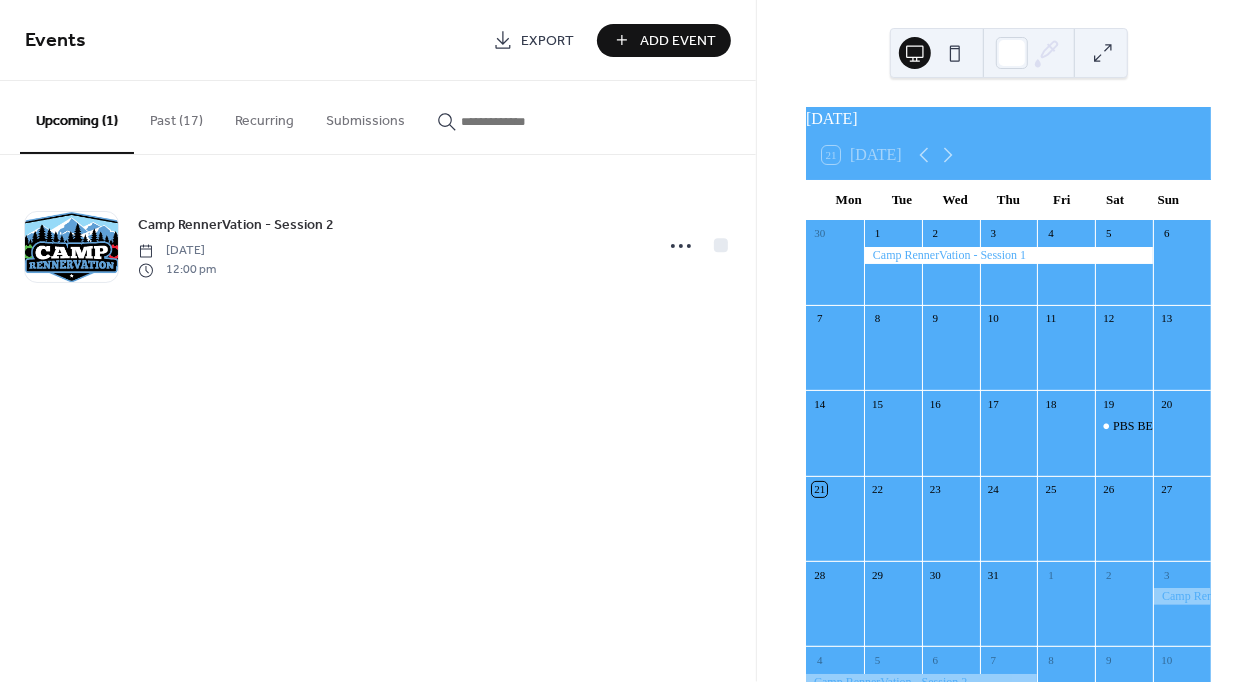 click on "Add Event" at bounding box center (678, 41) 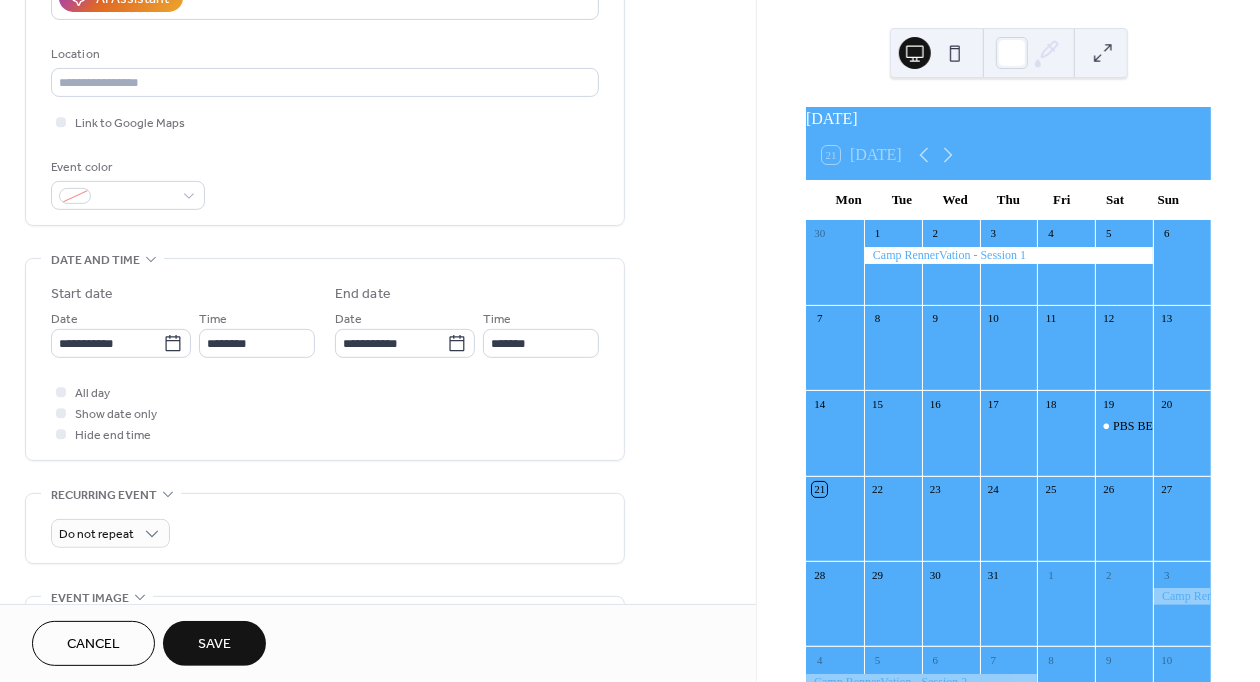 scroll, scrollTop: 425, scrollLeft: 0, axis: vertical 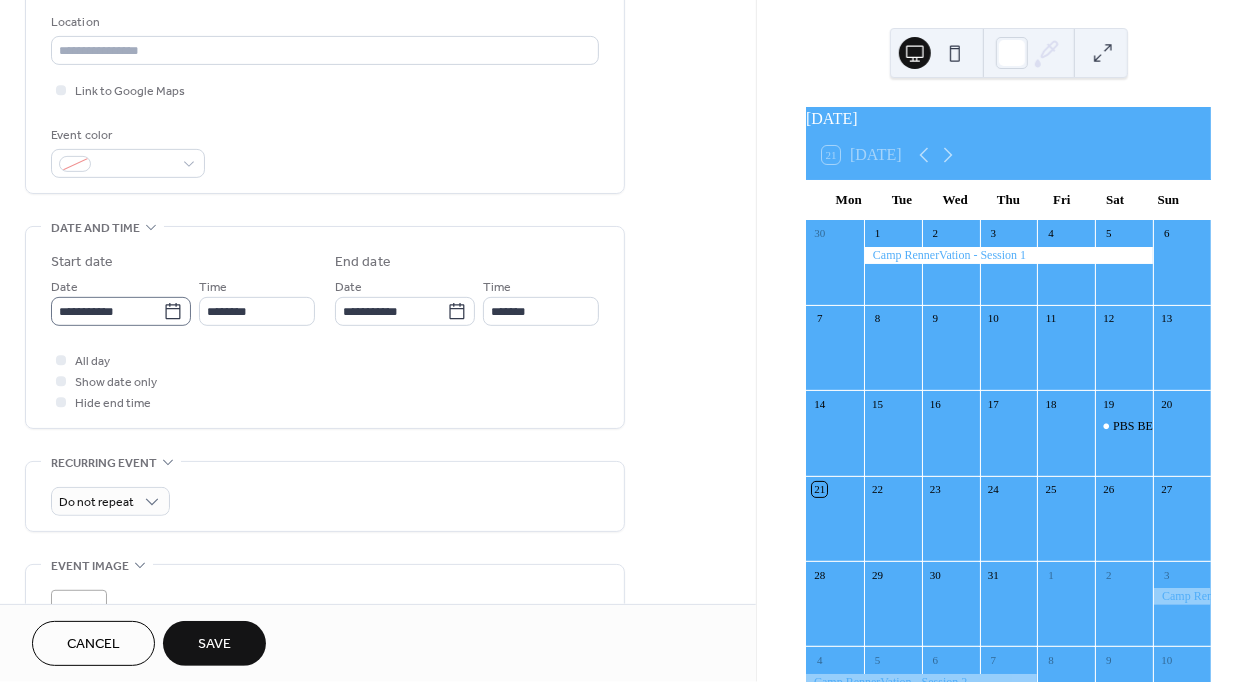 type on "**********" 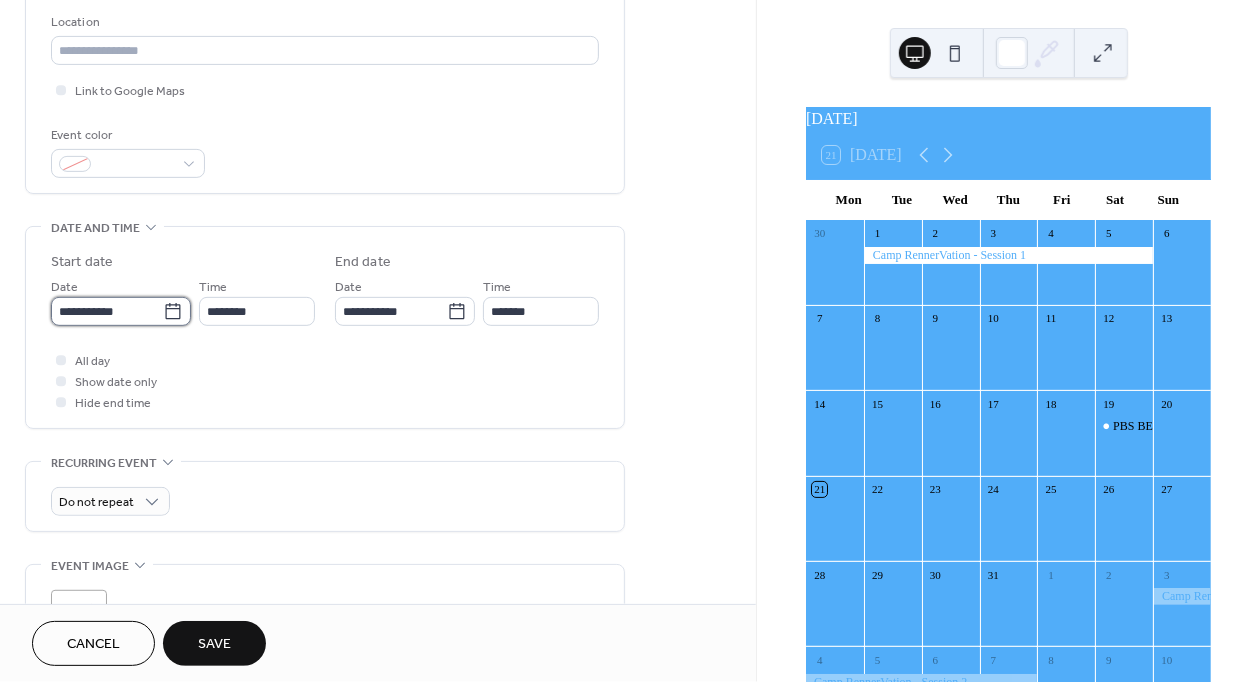 click on "**********" at bounding box center [107, 311] 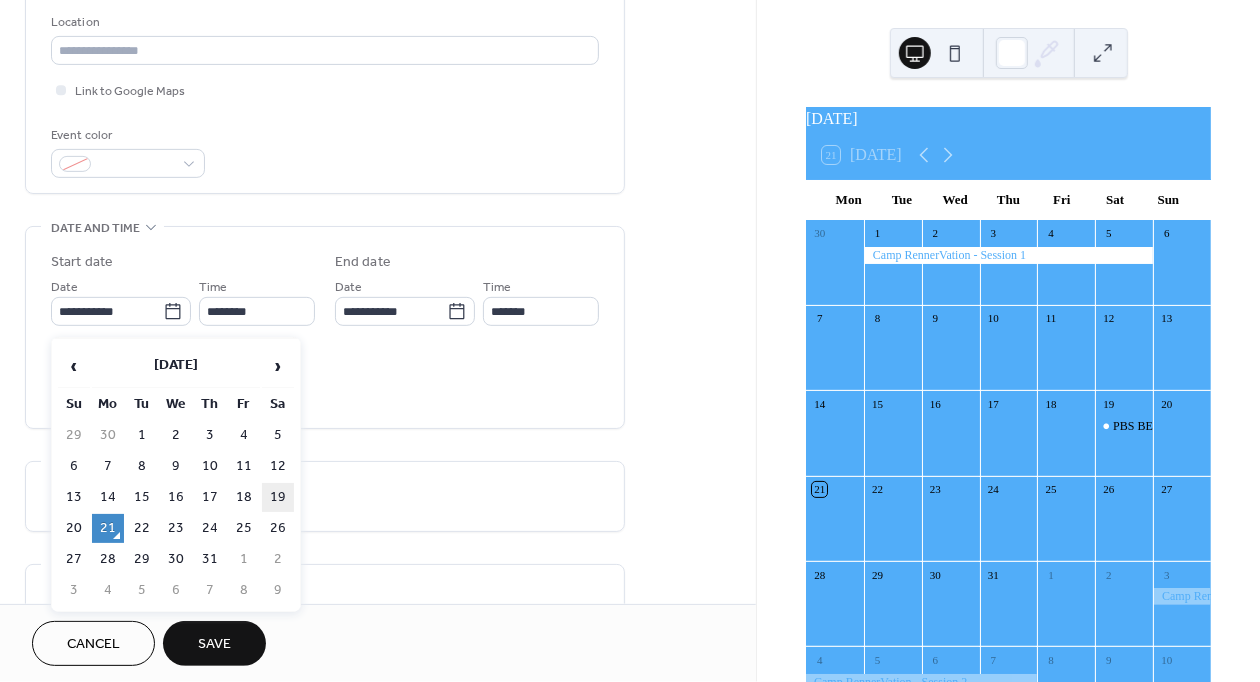 click on "19" at bounding box center (278, 497) 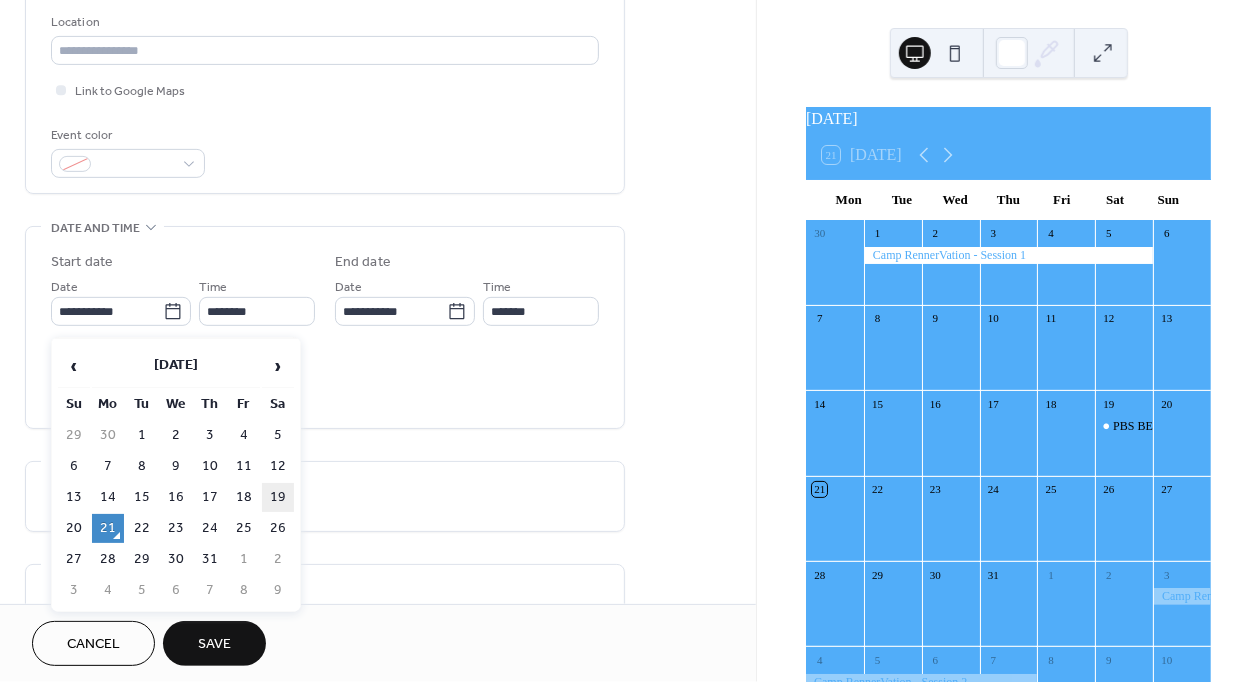 type on "**********" 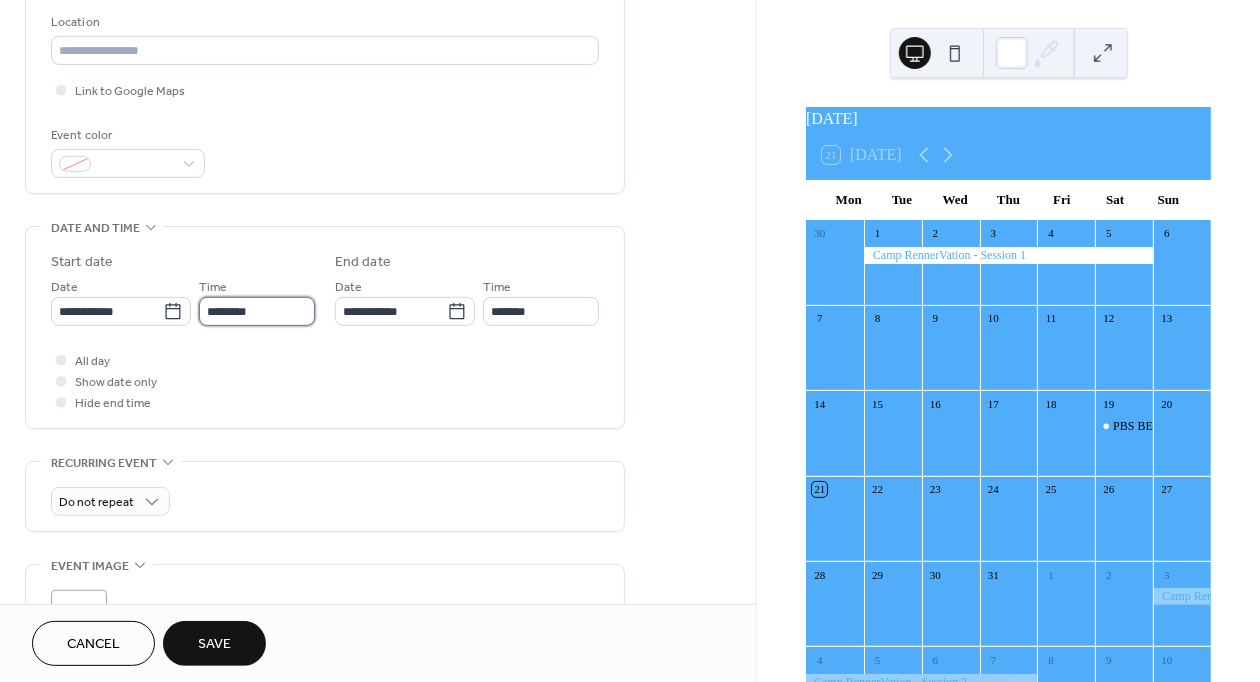 click on "********" at bounding box center (257, 311) 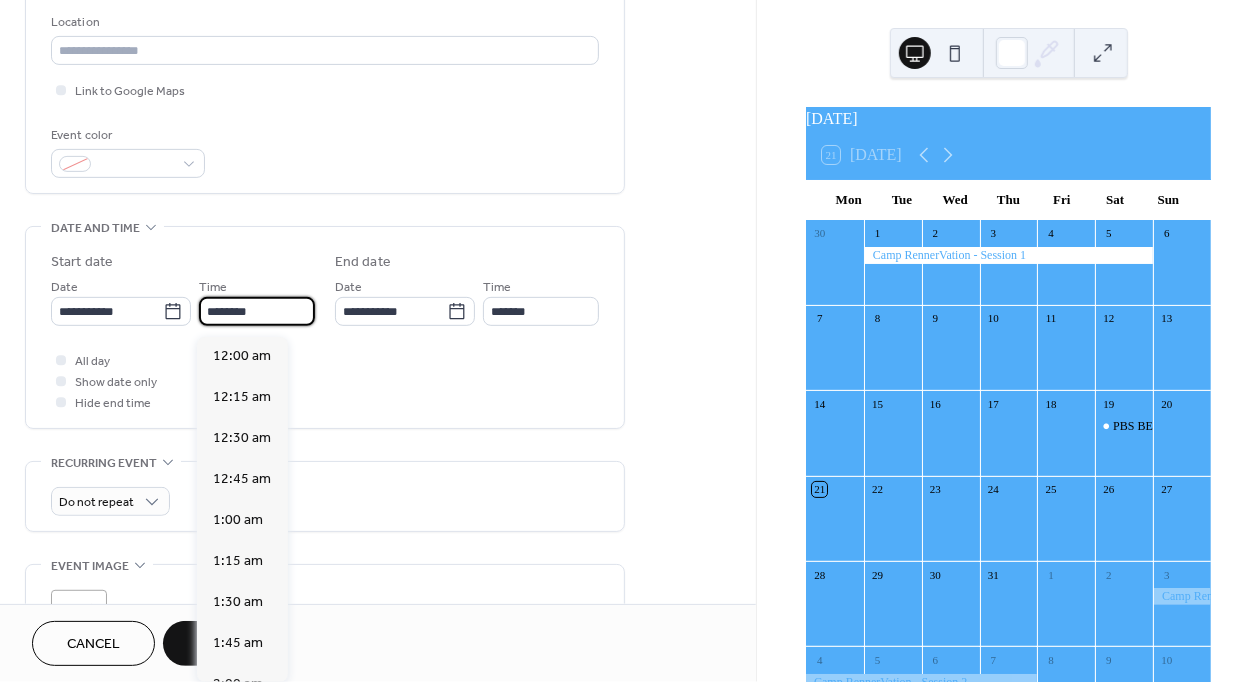 scroll, scrollTop: 1939, scrollLeft: 0, axis: vertical 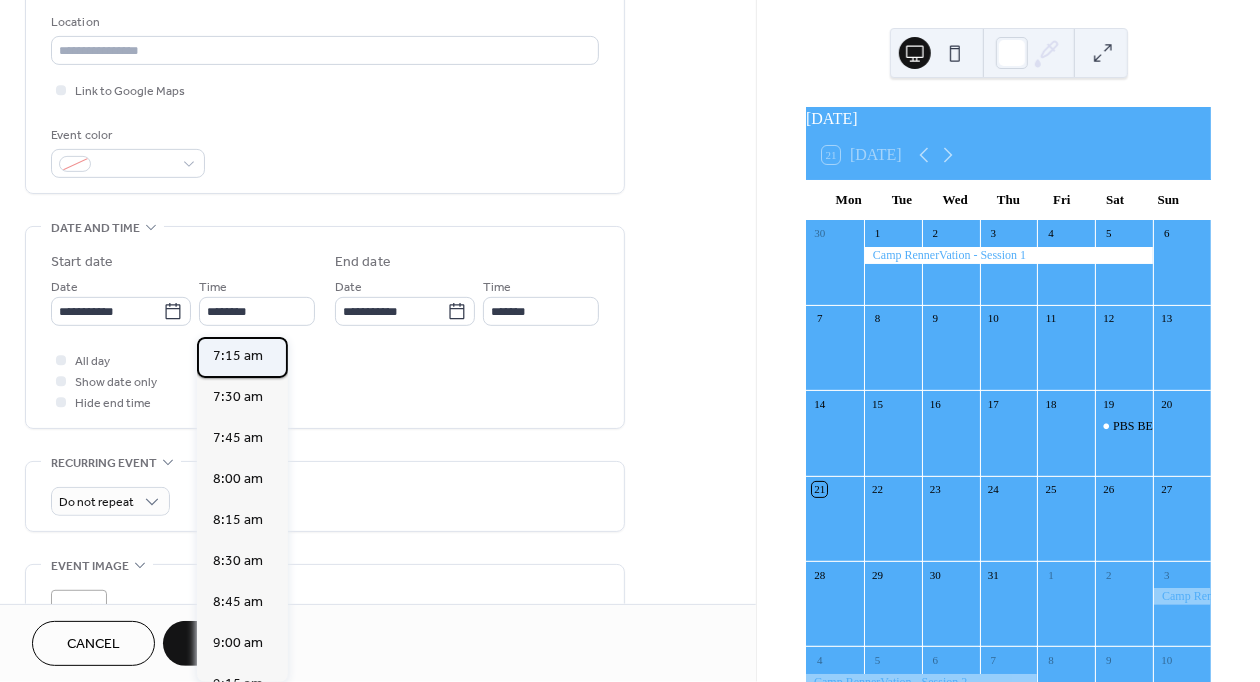 click on "7:15 am" at bounding box center [242, 357] 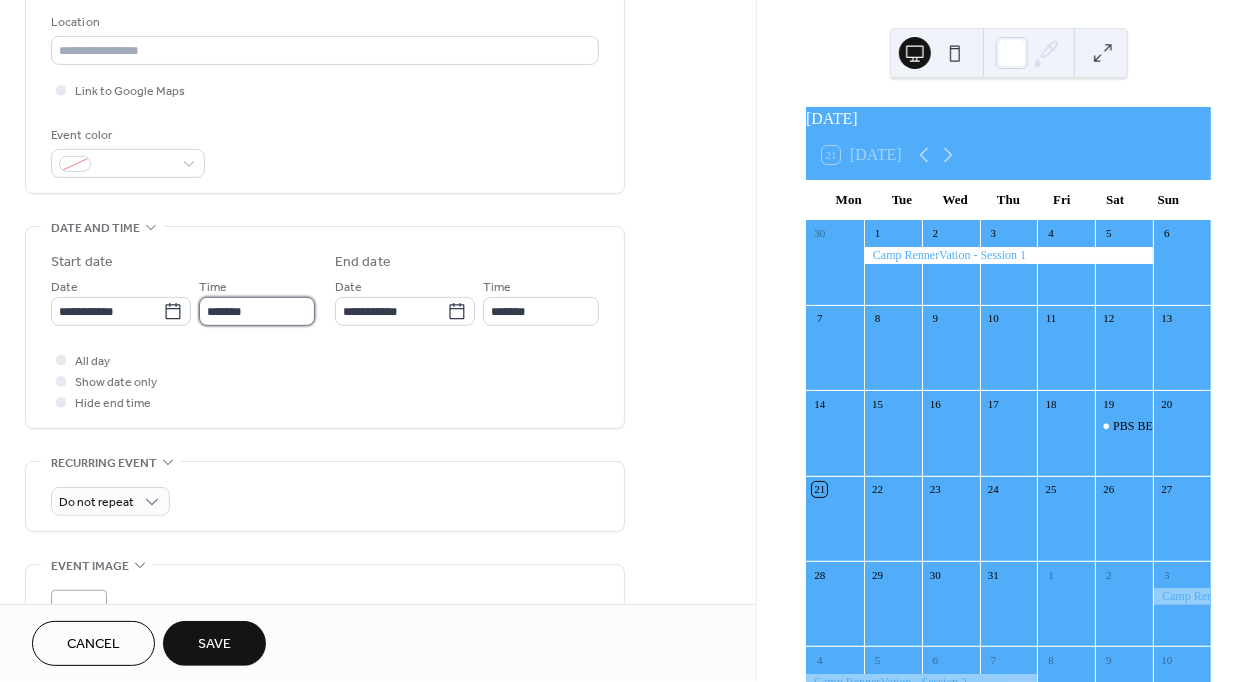 click on "*******" at bounding box center (257, 311) 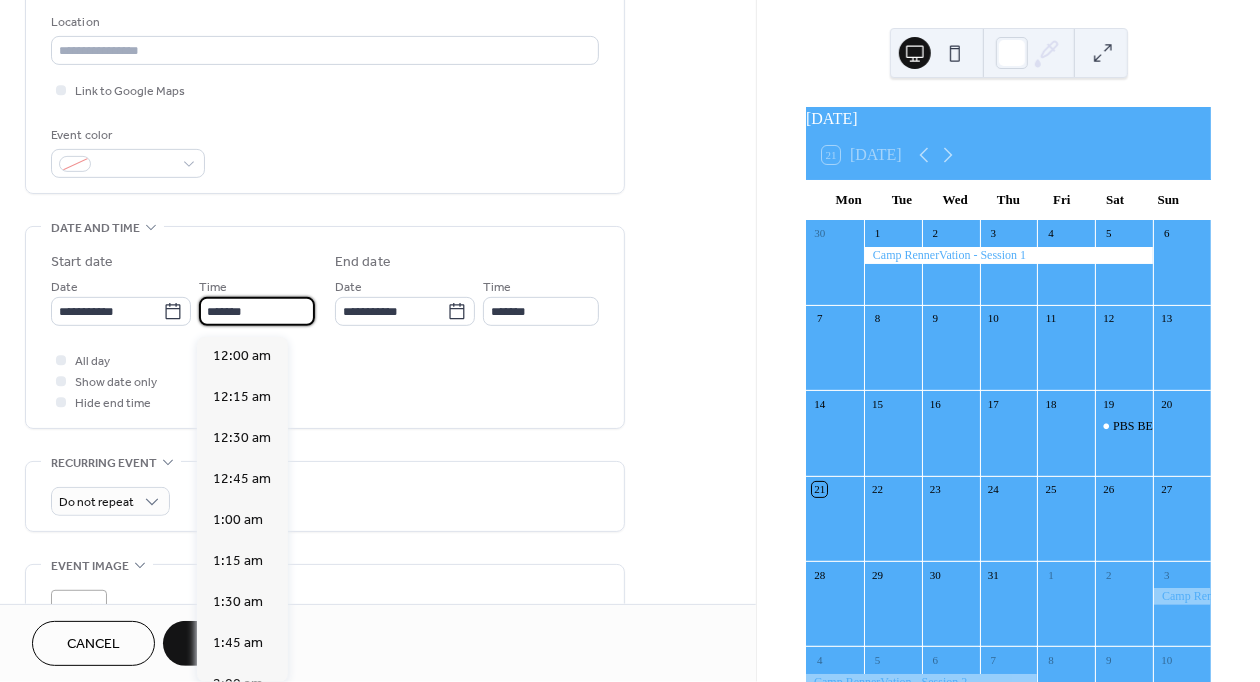 scroll, scrollTop: 1171, scrollLeft: 0, axis: vertical 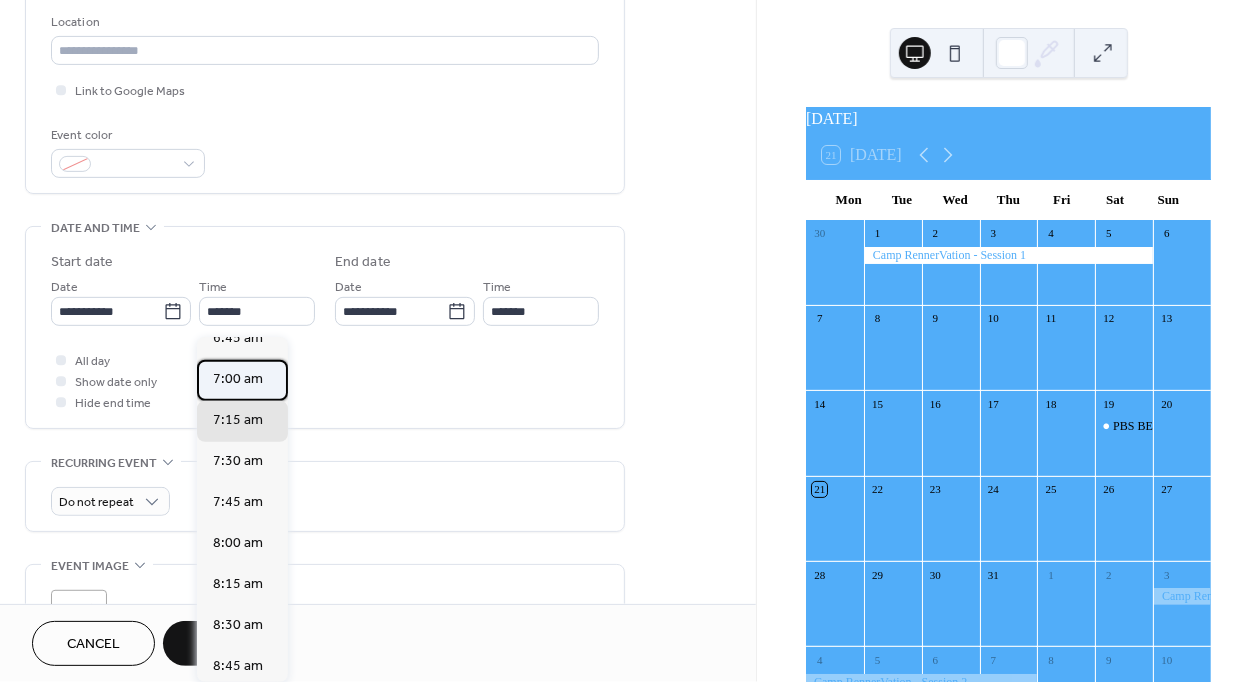 click on "7:00 am" at bounding box center (238, 379) 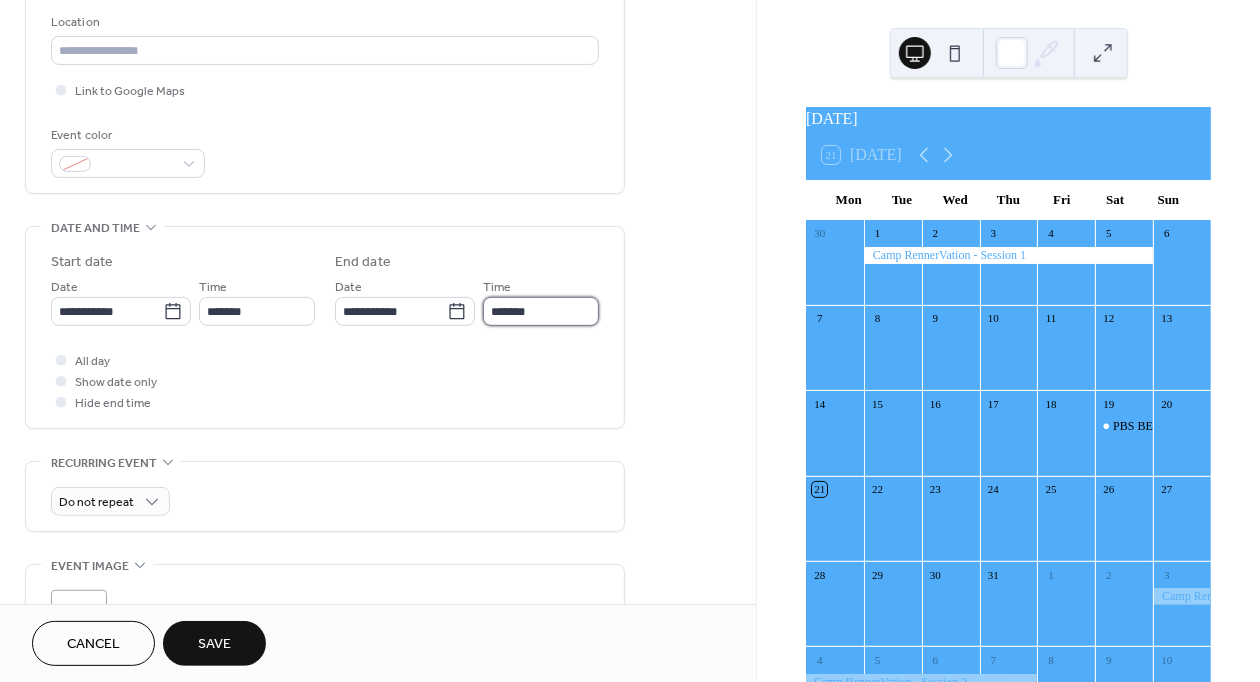 click on "*******" at bounding box center [541, 311] 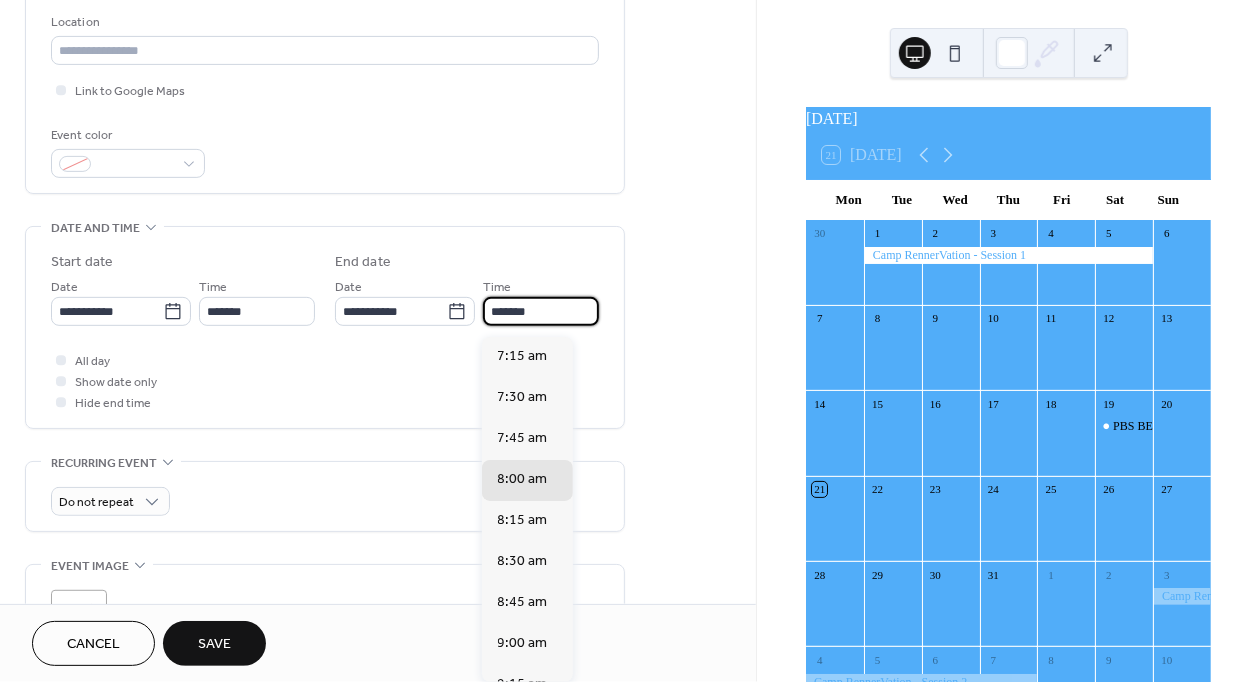 scroll, scrollTop: 756, scrollLeft: 0, axis: vertical 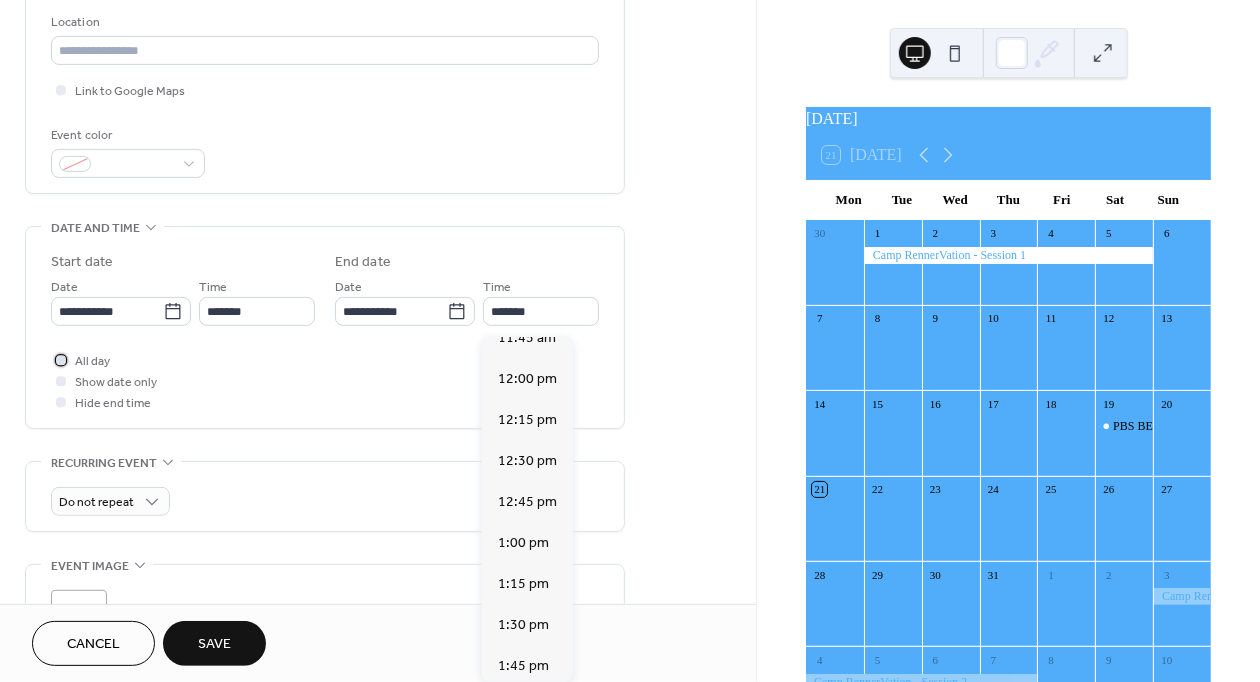 click at bounding box center [61, 360] 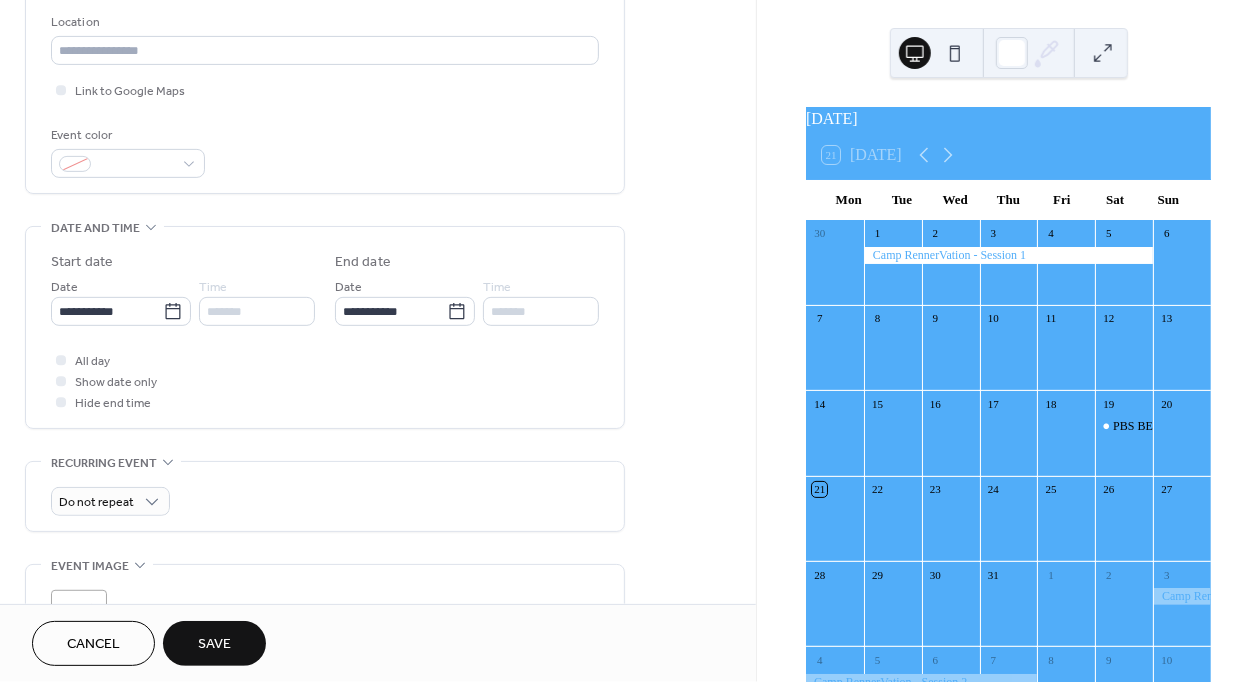 click on "Save" at bounding box center [214, 645] 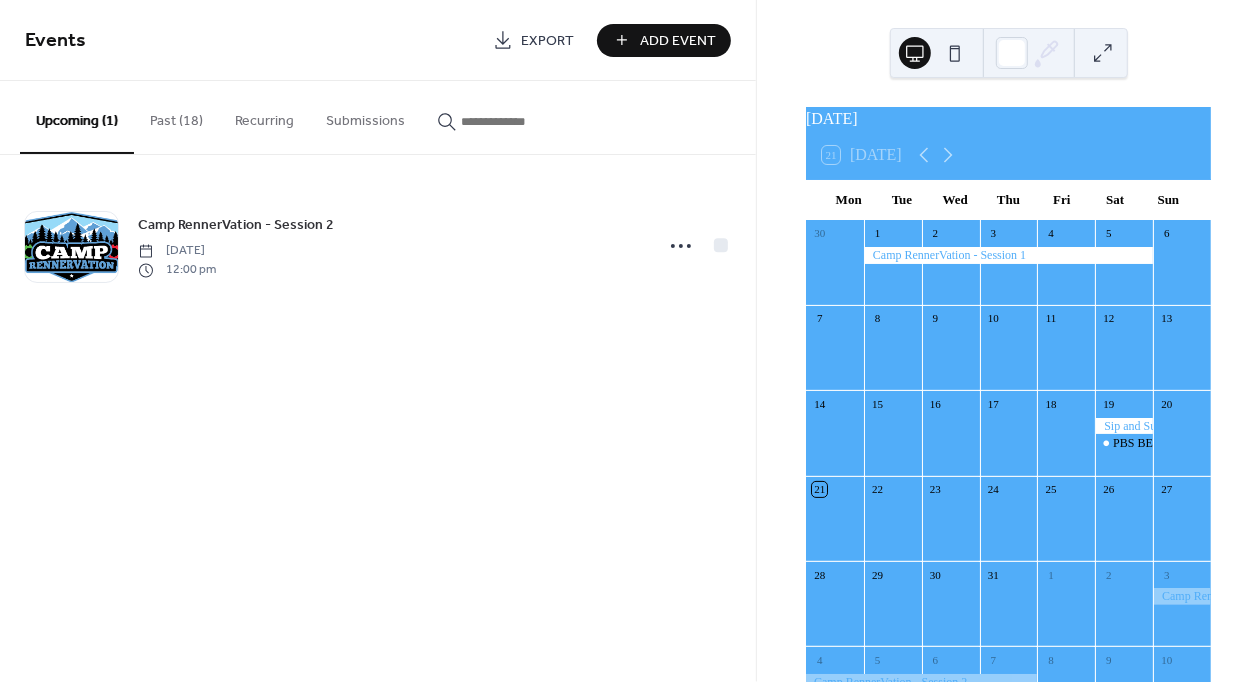 click on "Add Event" at bounding box center [664, 40] 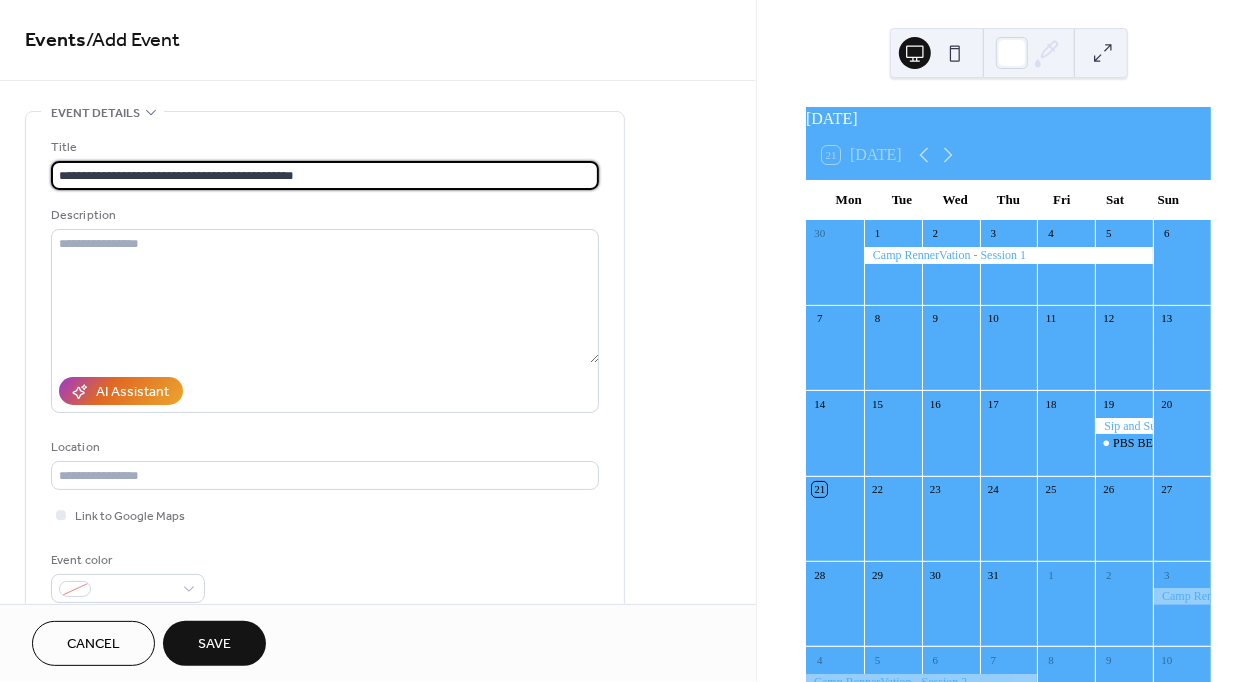 click on "**********" at bounding box center (325, 175) 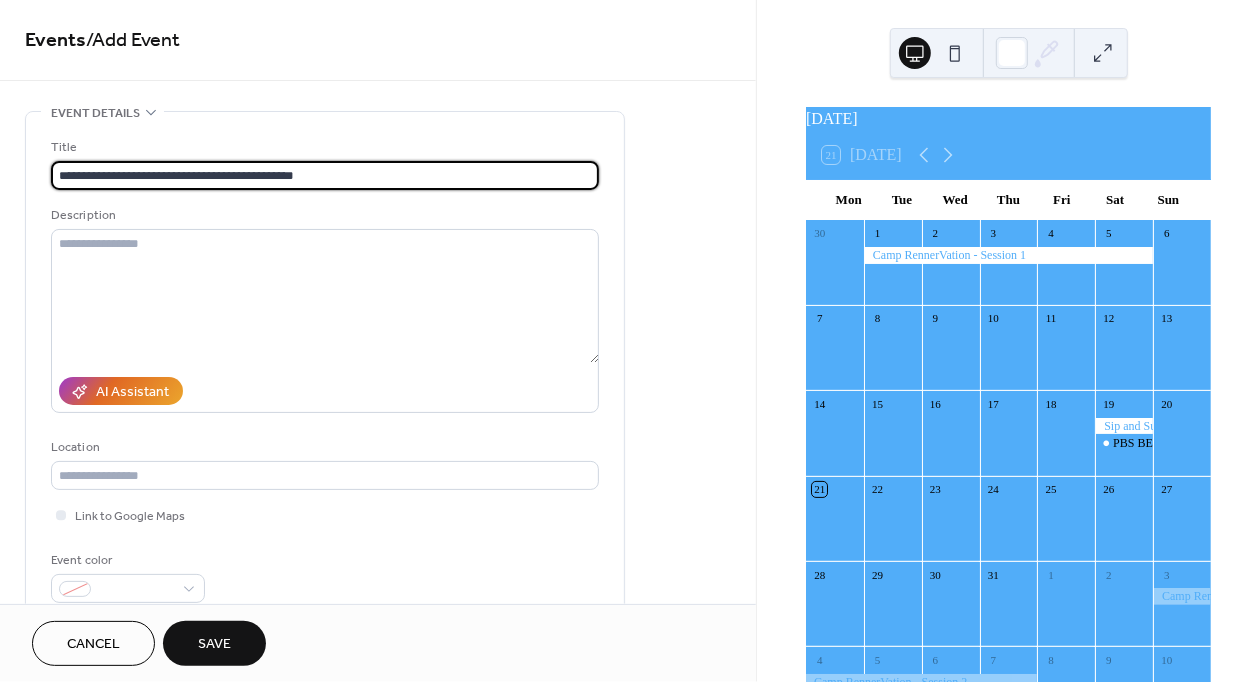 type on "**********" 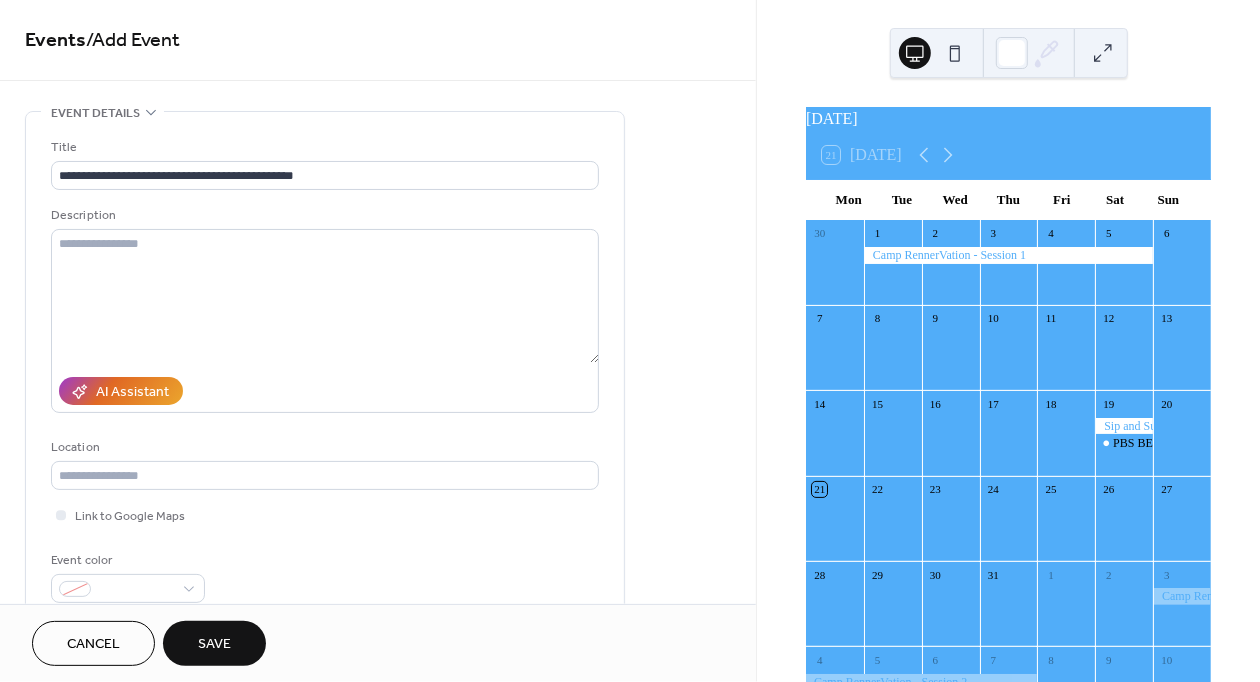 click on "**********" at bounding box center [378, 798] 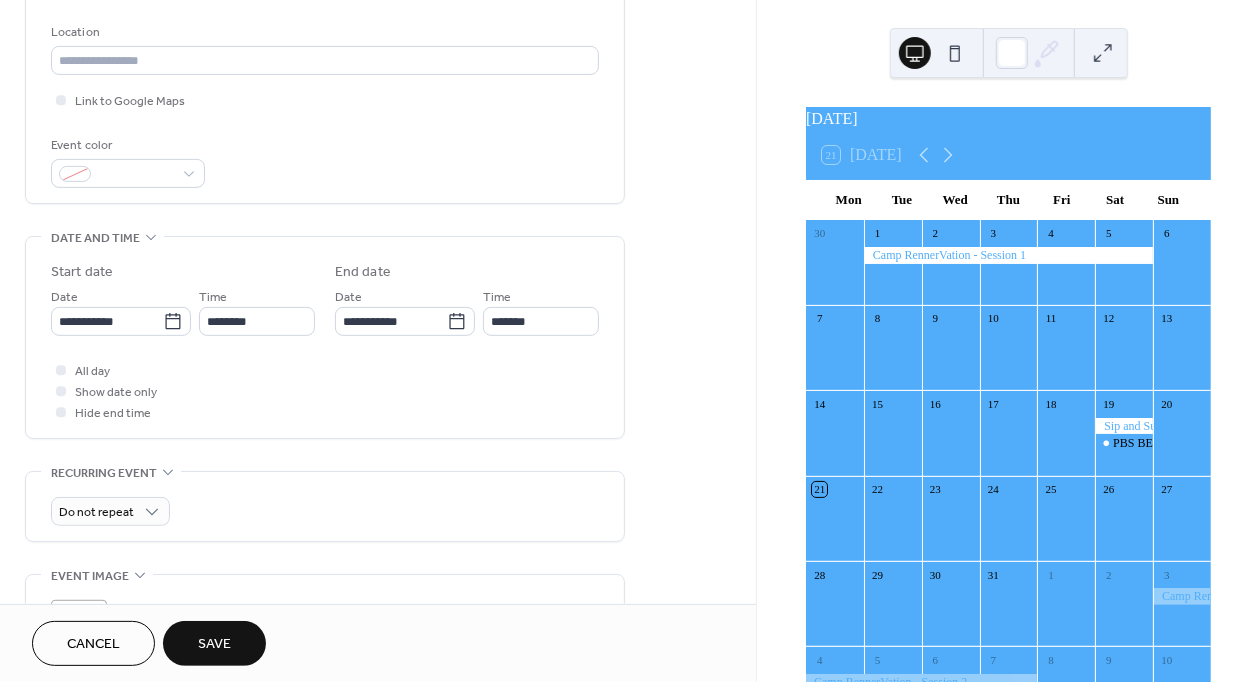scroll, scrollTop: 437, scrollLeft: 0, axis: vertical 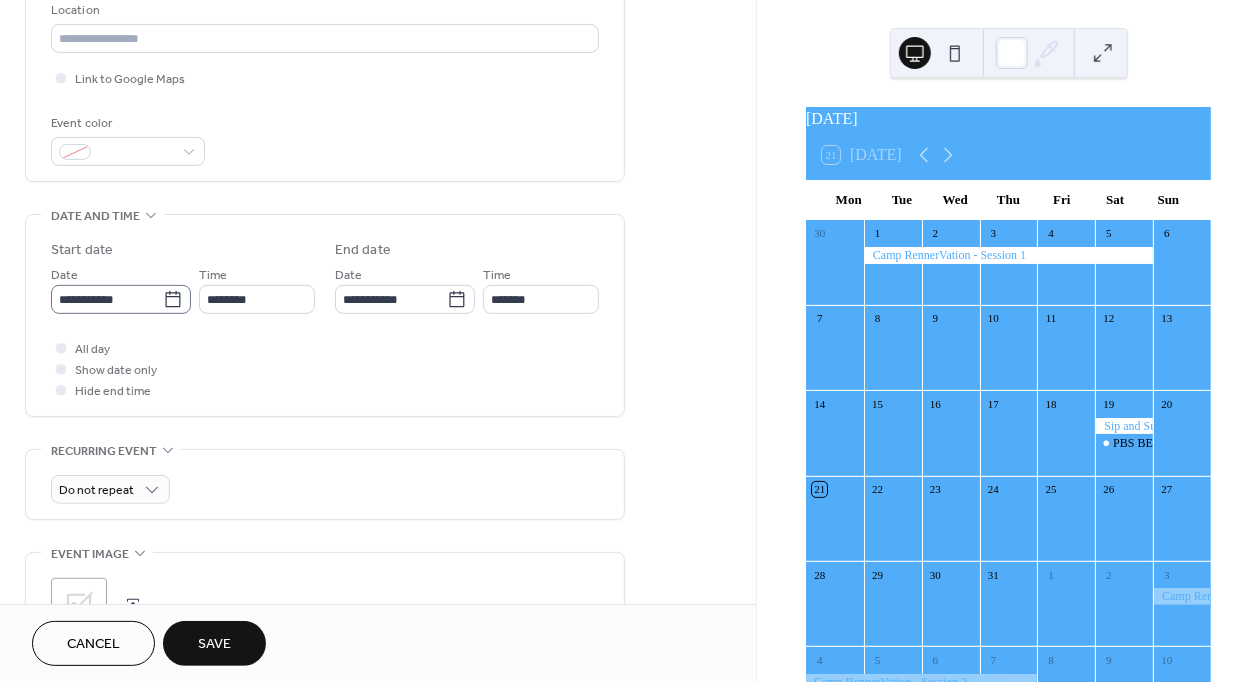 click 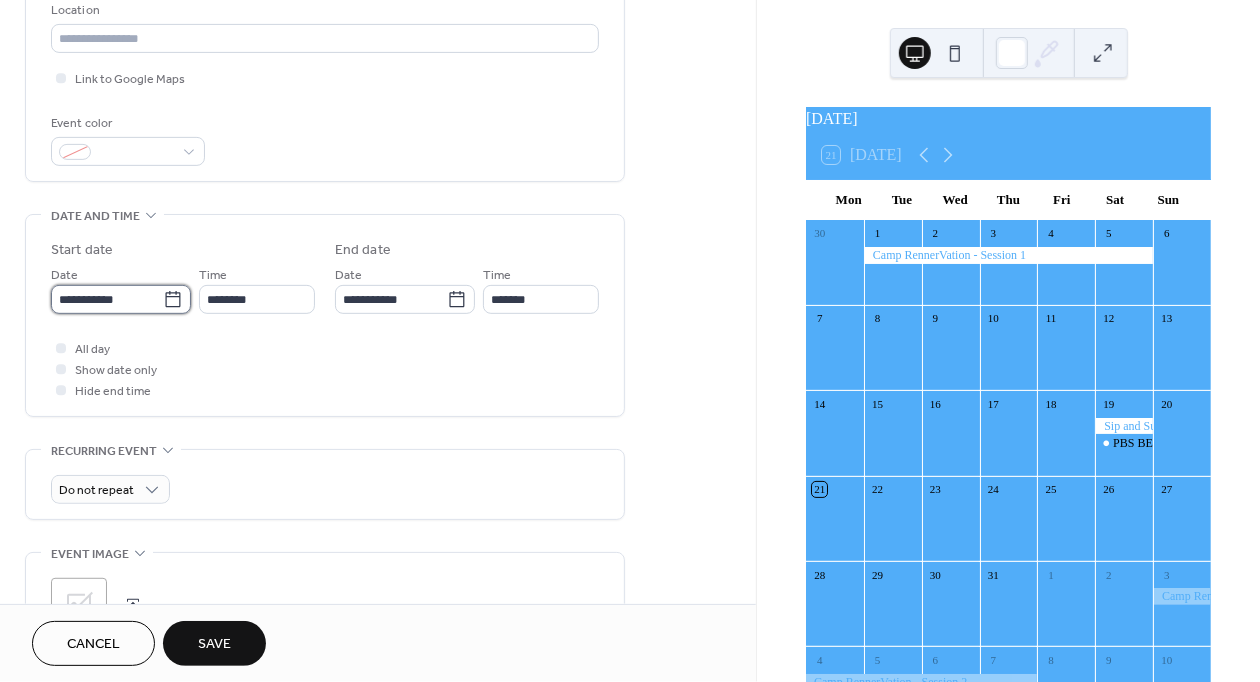 click on "**********" at bounding box center (107, 299) 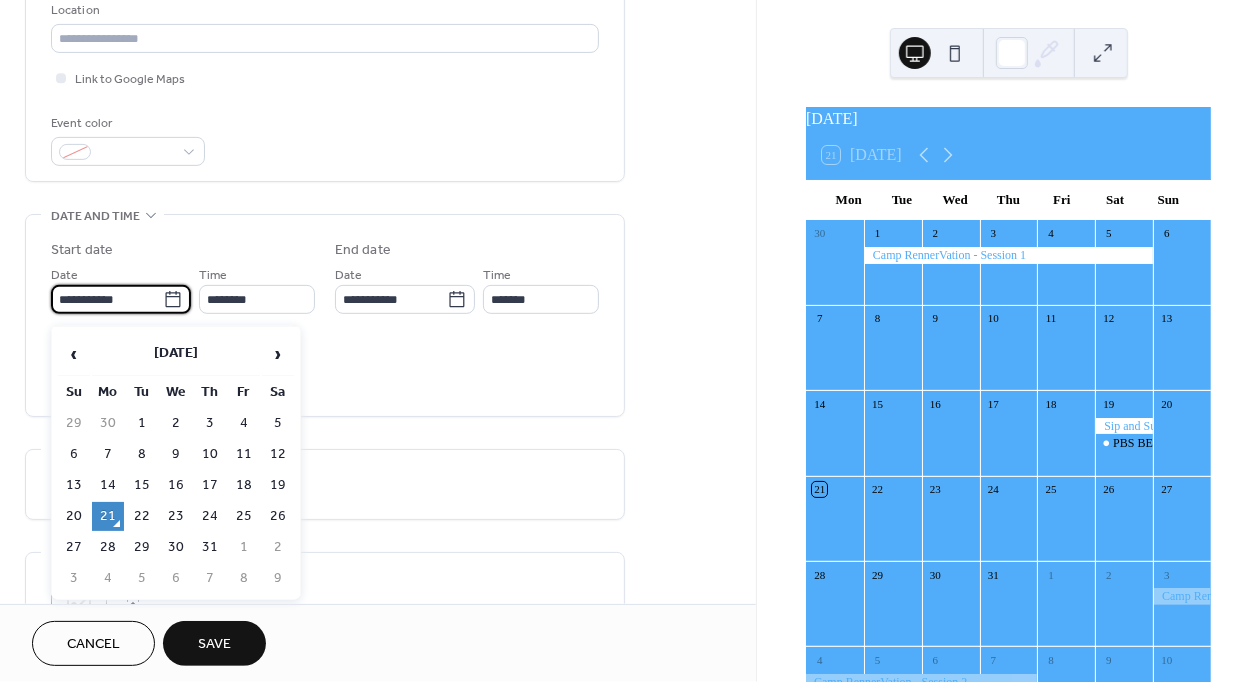 click 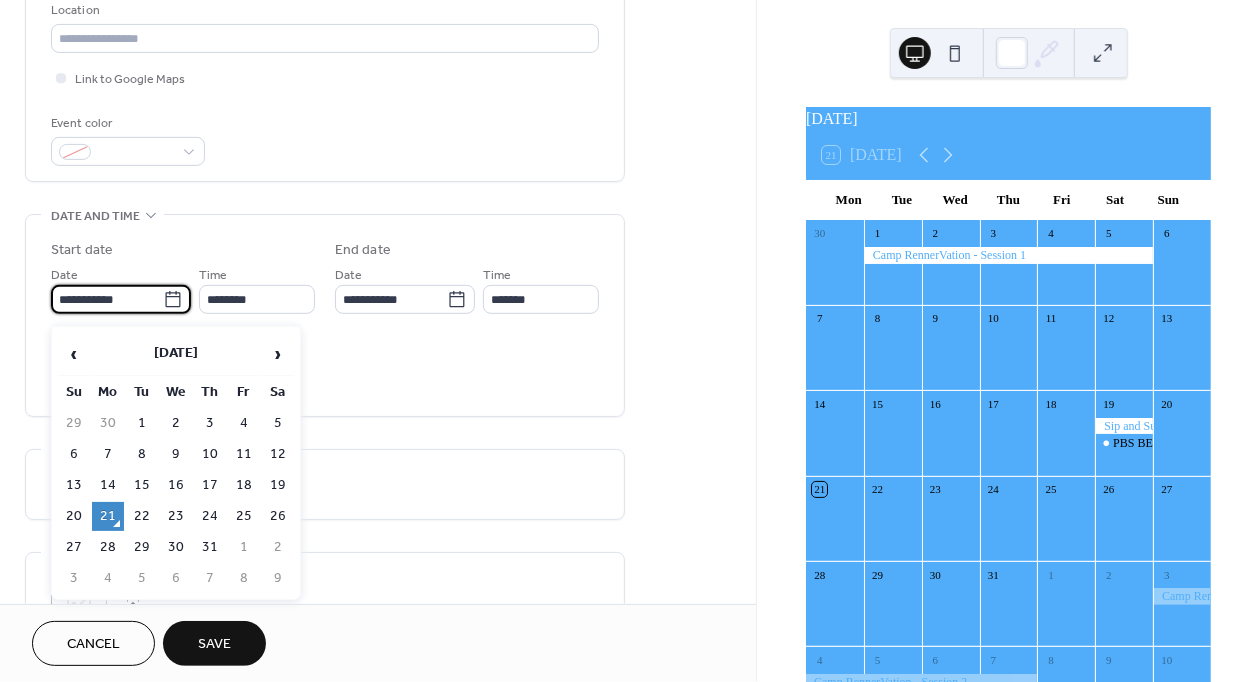 click on "**********" at bounding box center (121, 289) 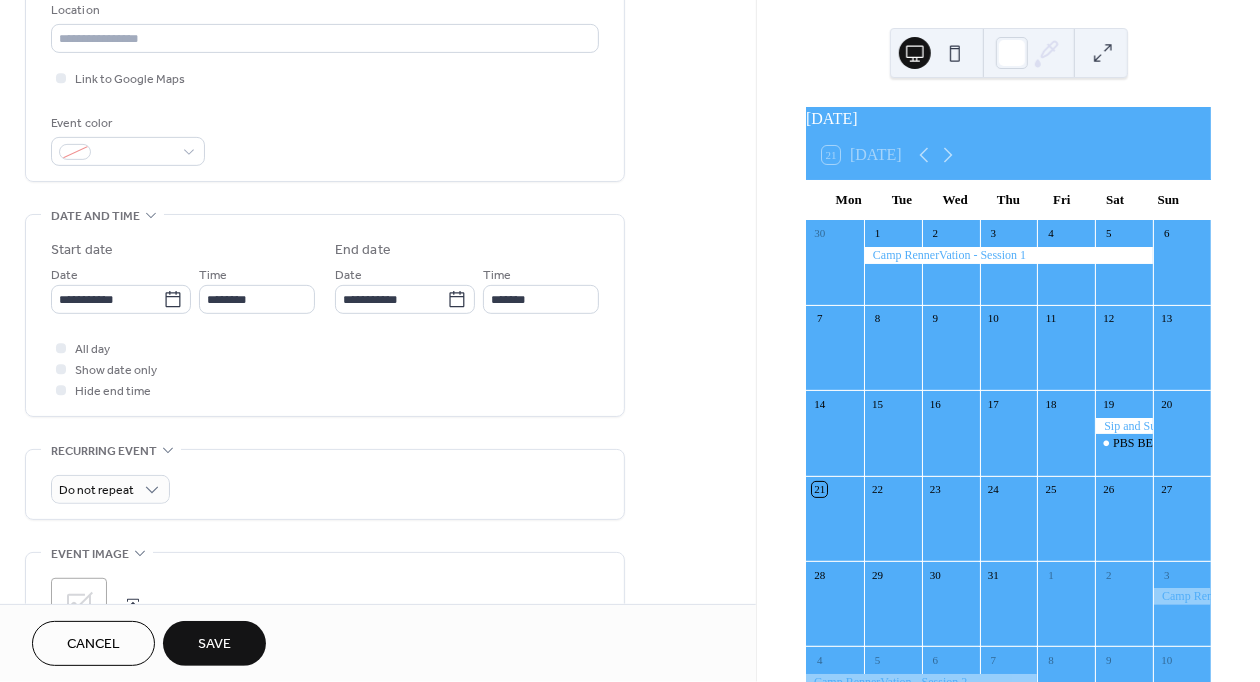 click 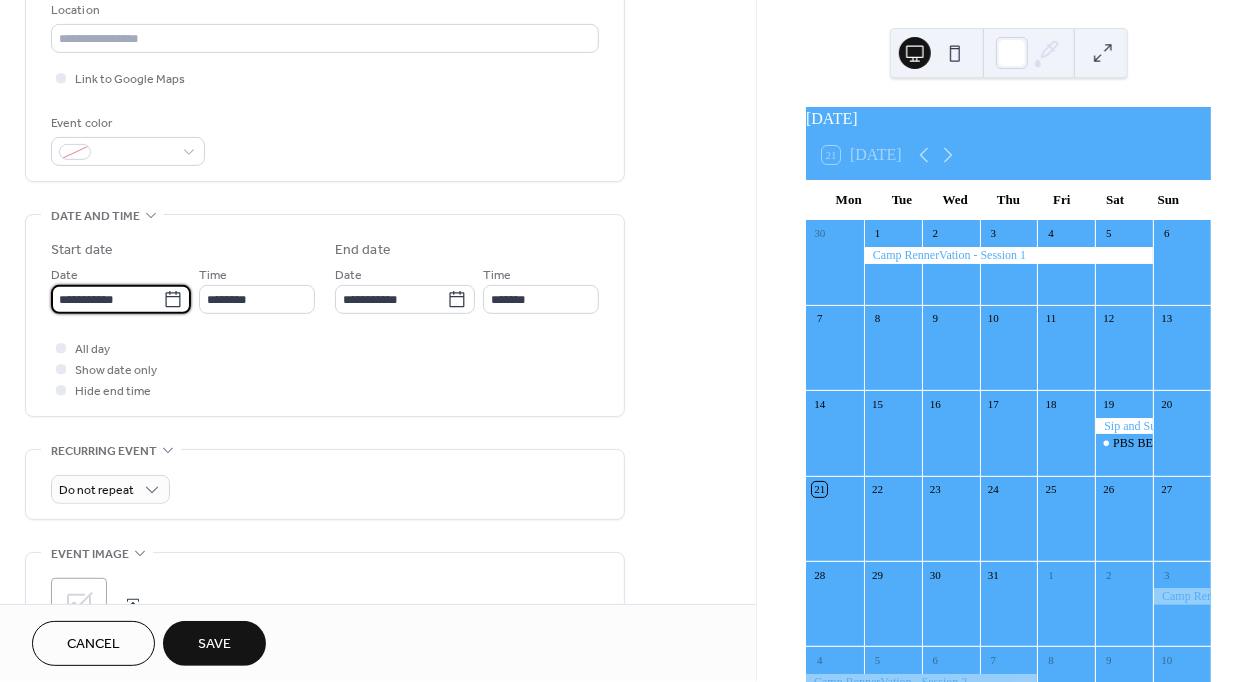 click on "**********" at bounding box center (107, 299) 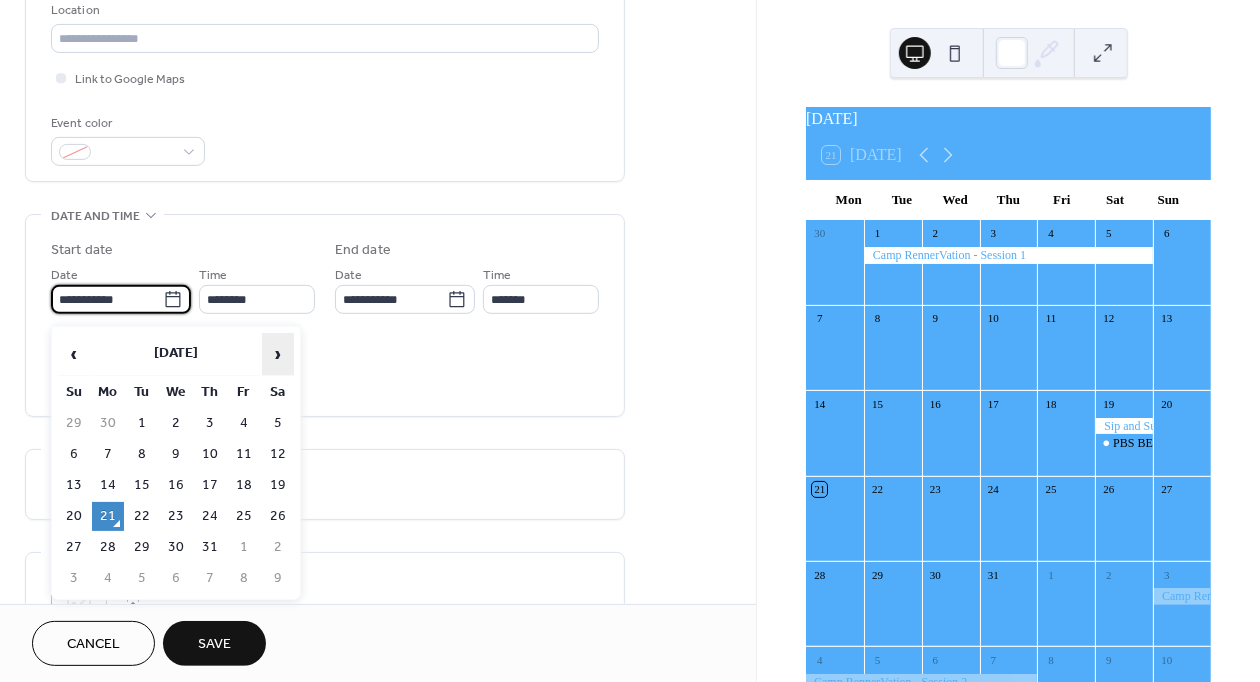 click on "›" at bounding box center [278, 354] 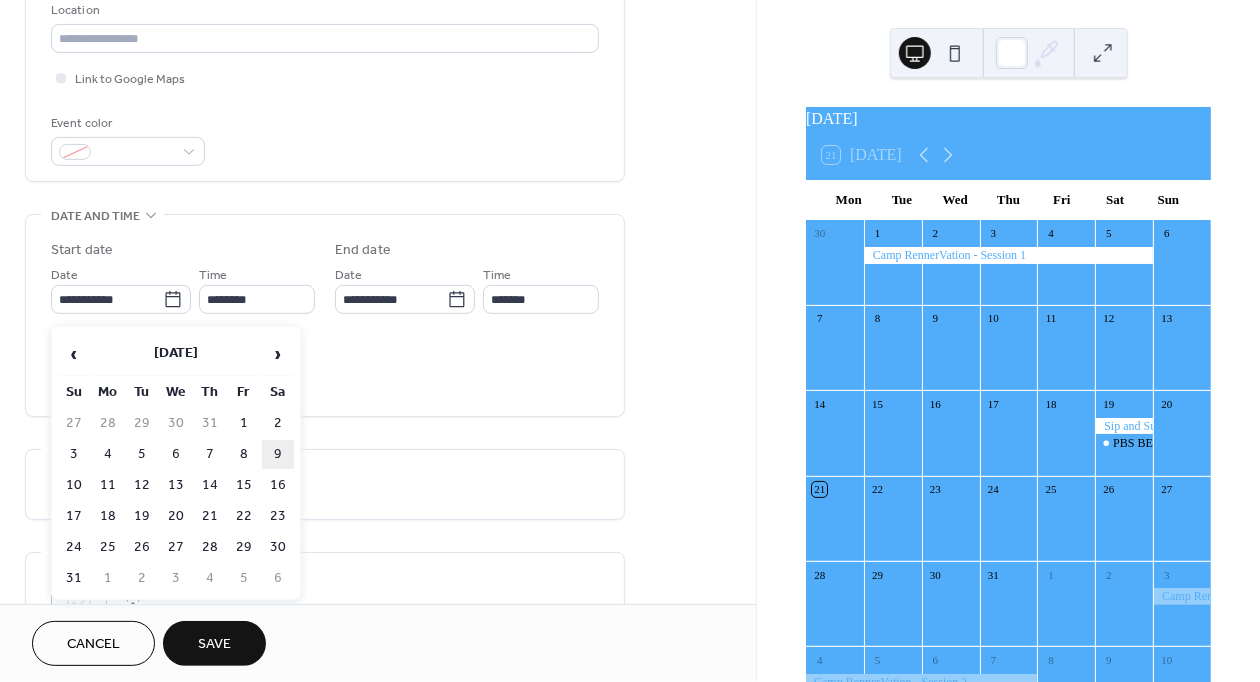 click on "9" at bounding box center (278, 454) 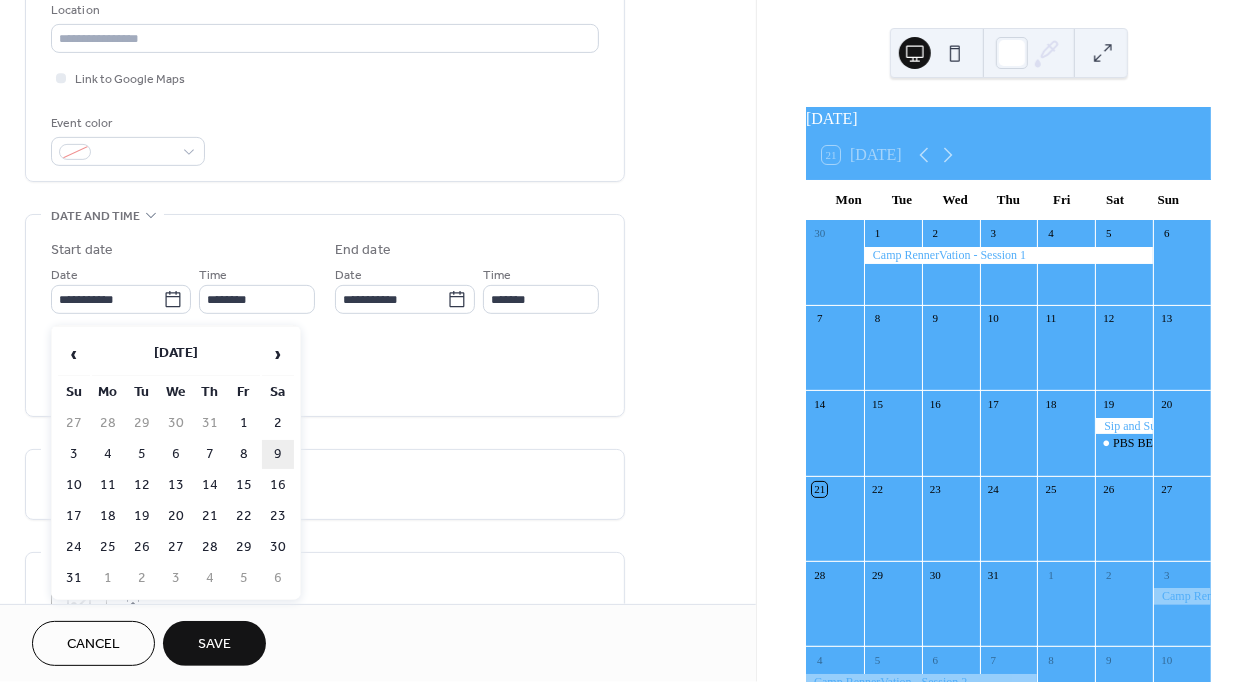 type on "**********" 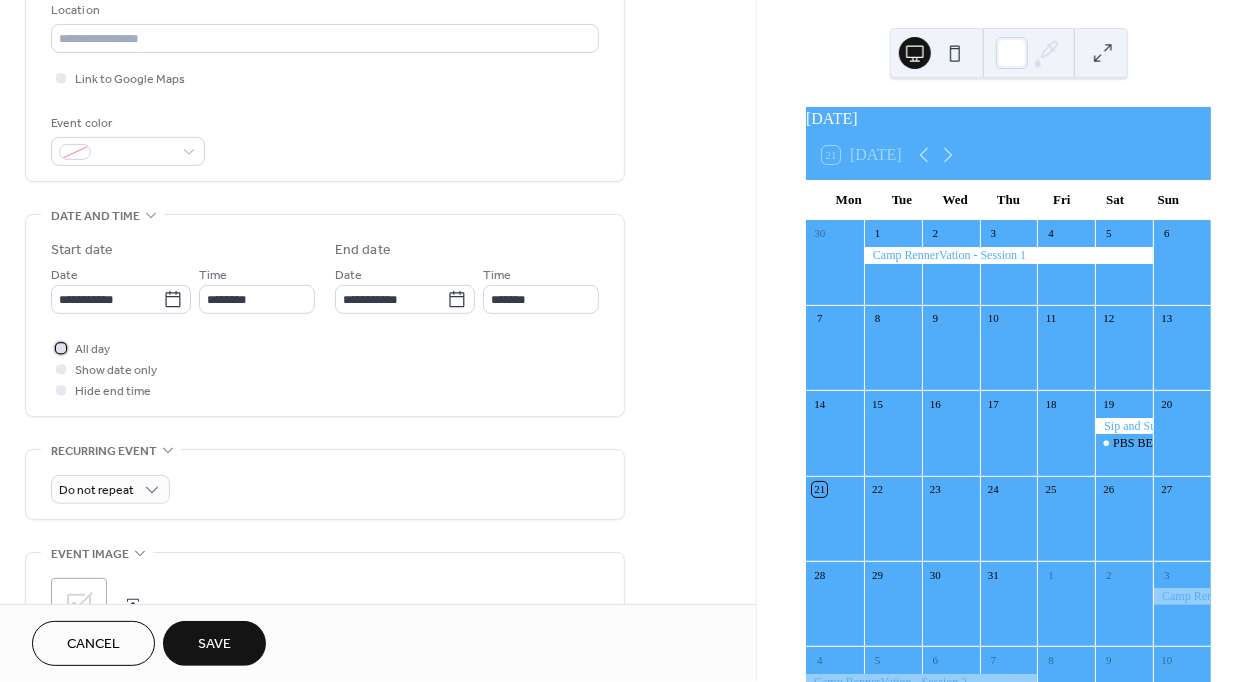 click on "All day" at bounding box center [92, 350] 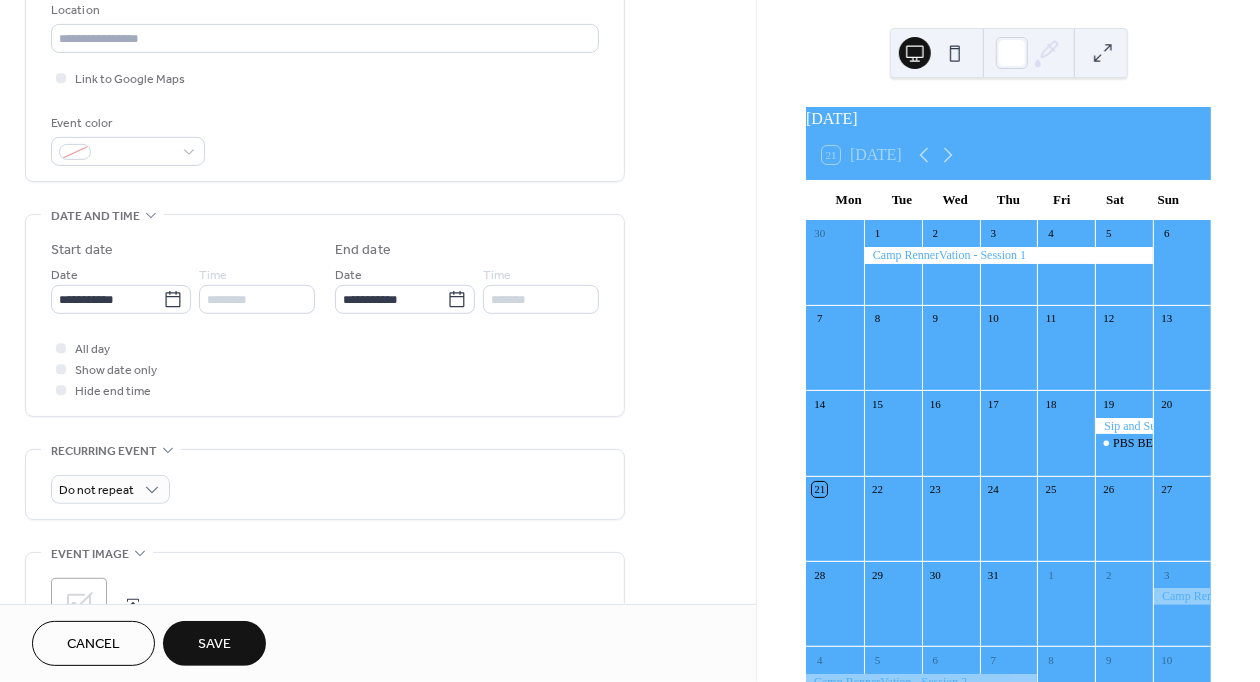 click on "Save" at bounding box center (214, 645) 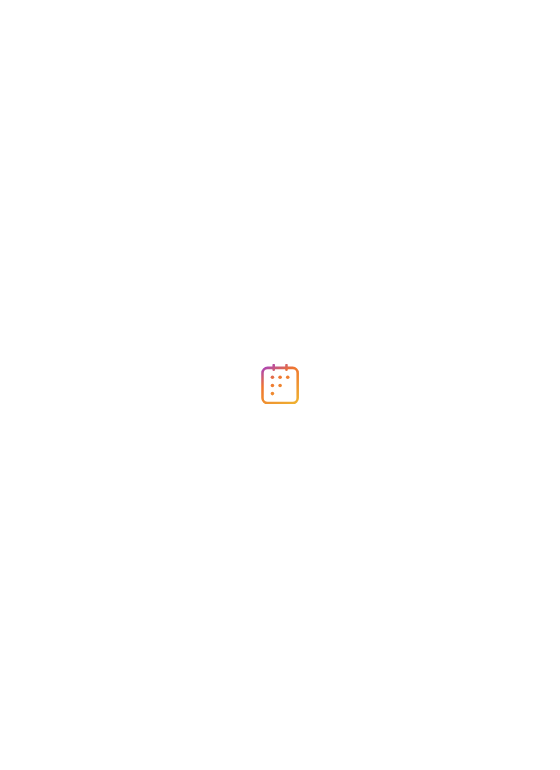 scroll, scrollTop: 0, scrollLeft: 0, axis: both 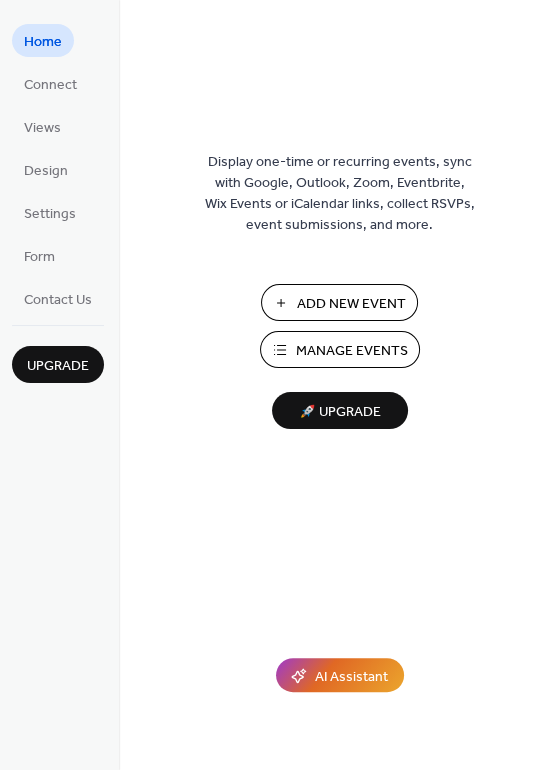 click on "Manage Events" at bounding box center (340, 349) 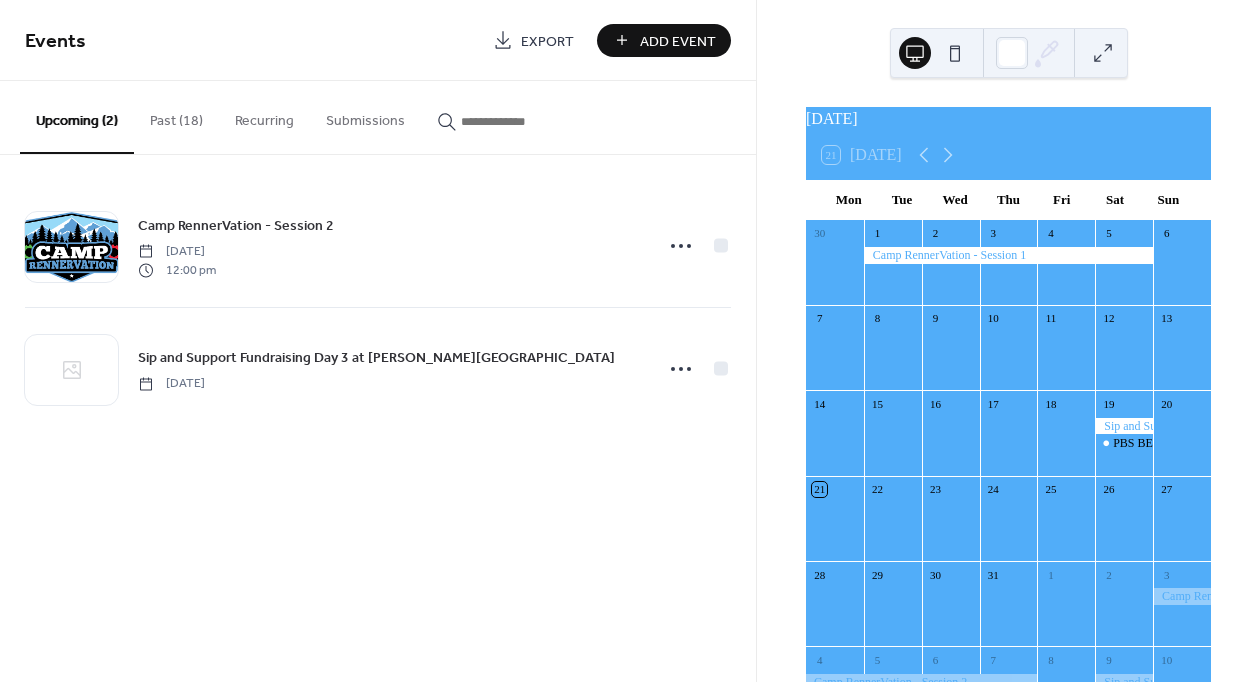scroll, scrollTop: 0, scrollLeft: 0, axis: both 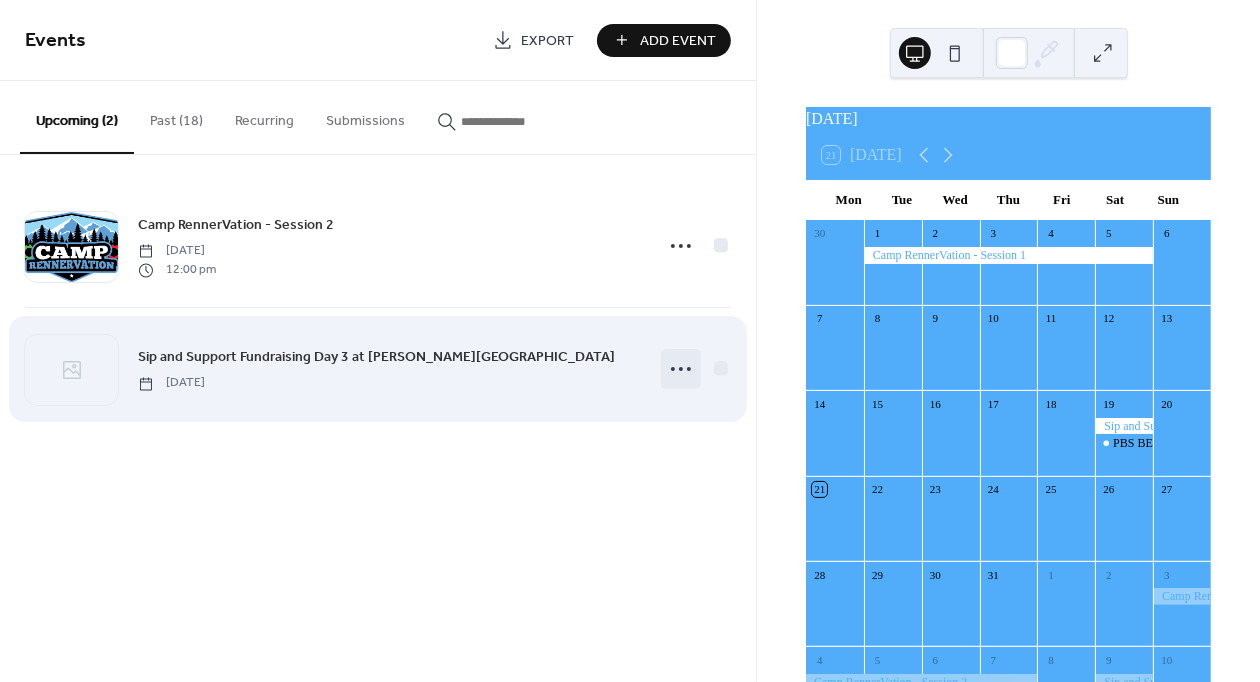 click 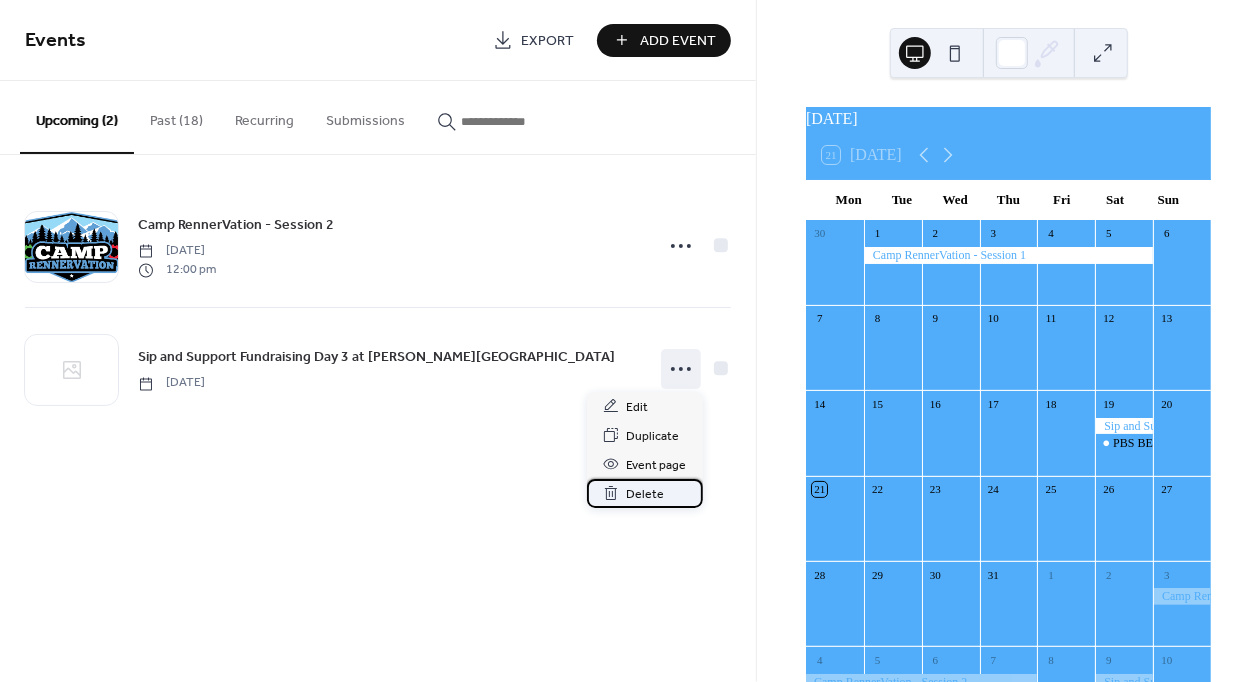 click on "Delete" at bounding box center (646, 494) 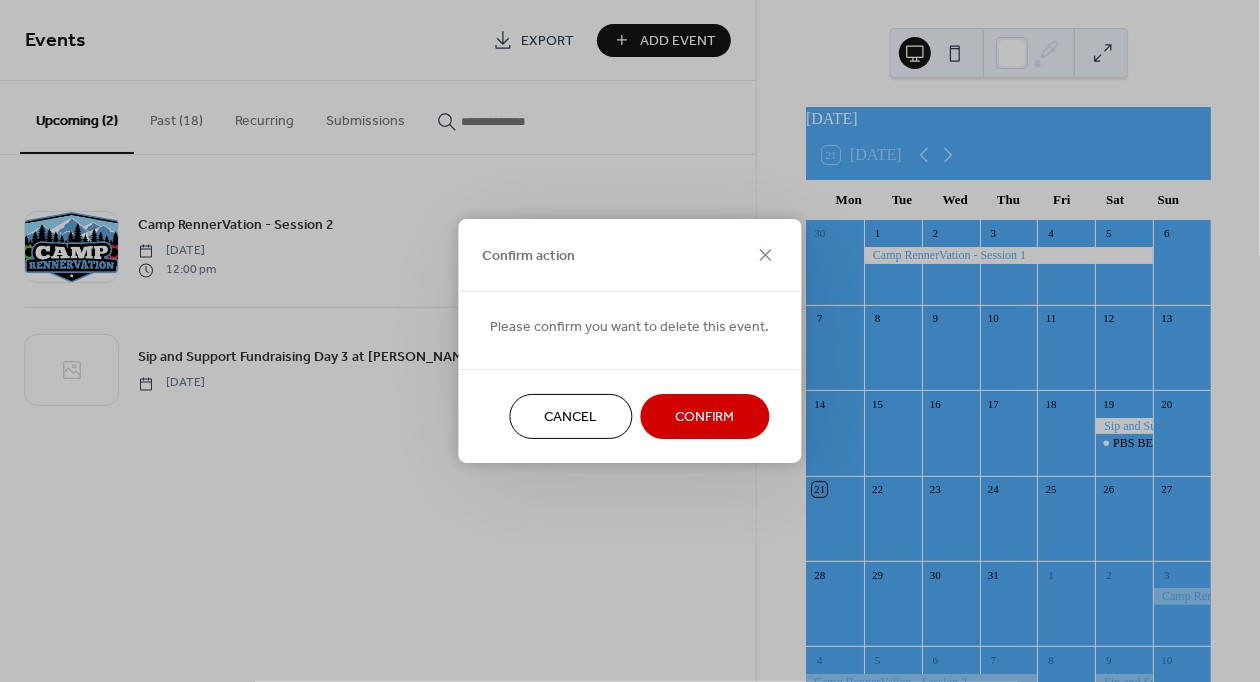 click on "Confirm" at bounding box center [705, 418] 